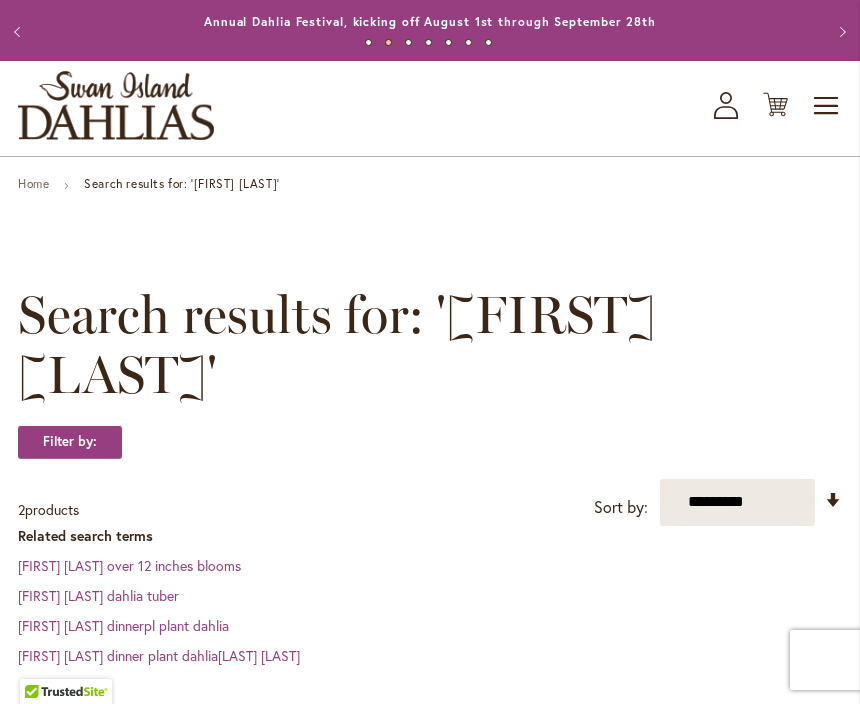 scroll, scrollTop: 0, scrollLeft: 0, axis: both 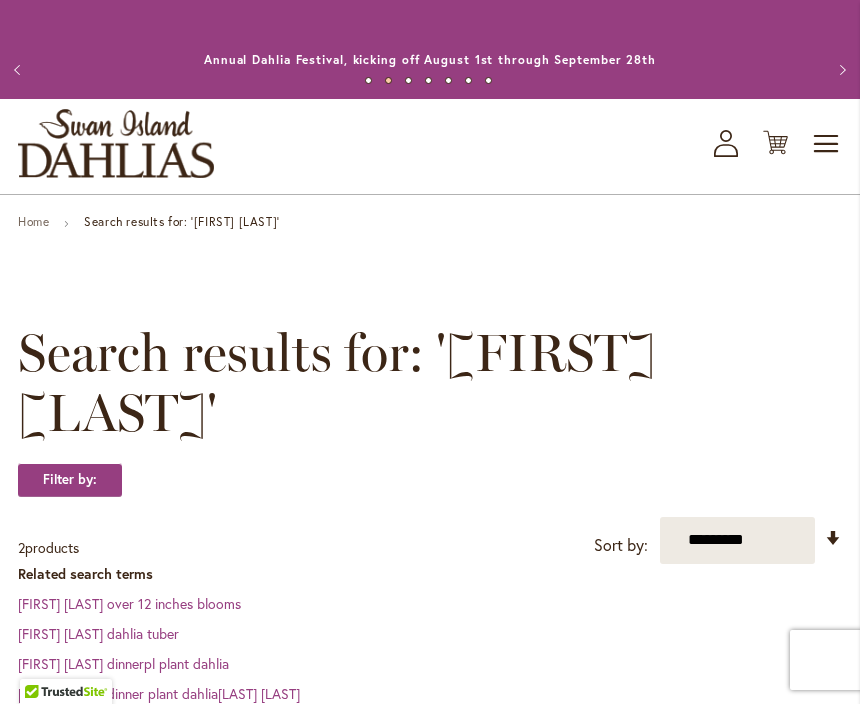 click on "Toggle Nav" at bounding box center (827, 144) 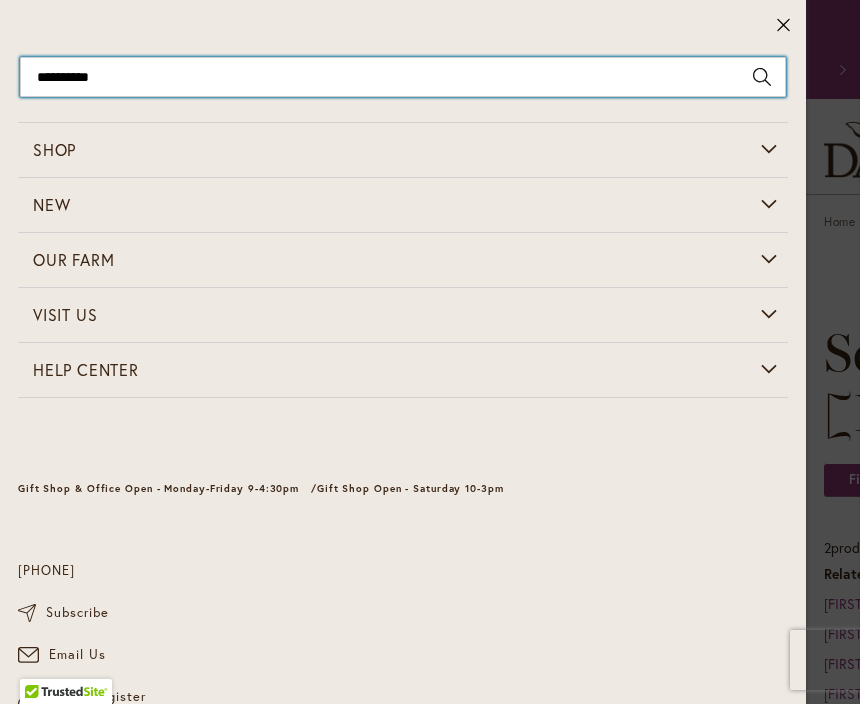 click on "**********" at bounding box center [403, 77] 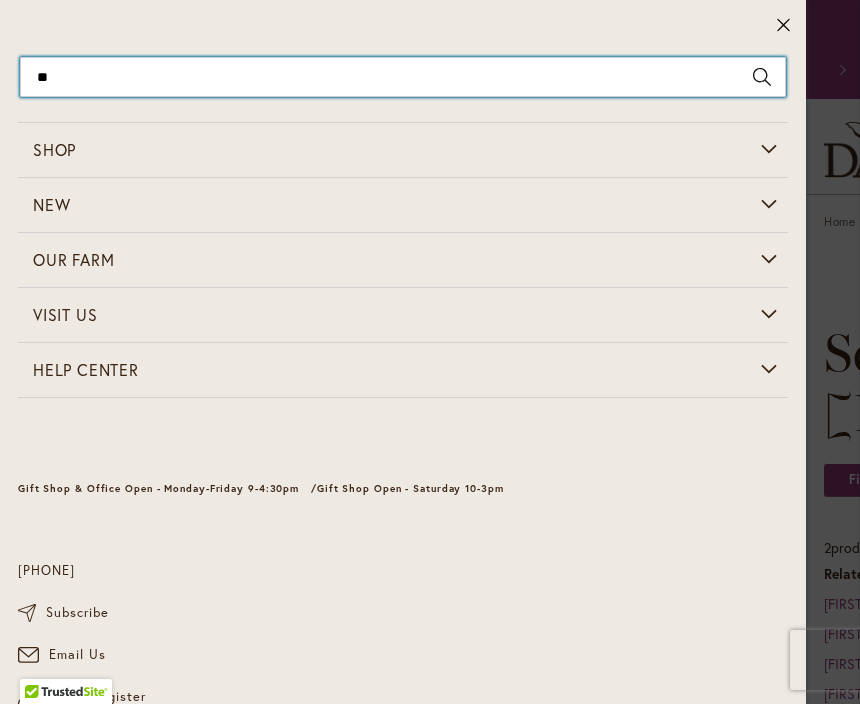 type on "*" 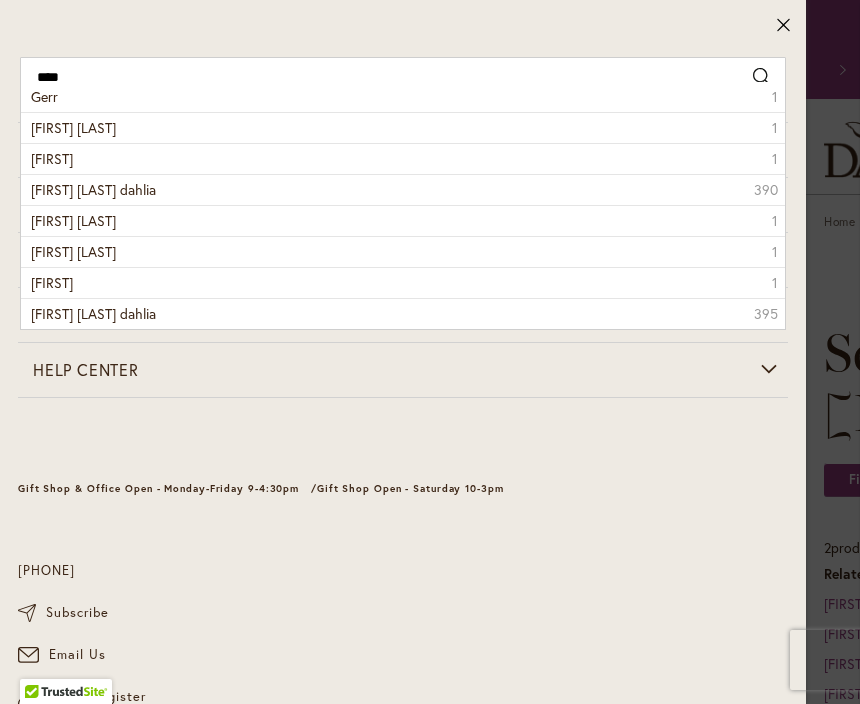 click on "Gerrie hoek" at bounding box center [73, 127] 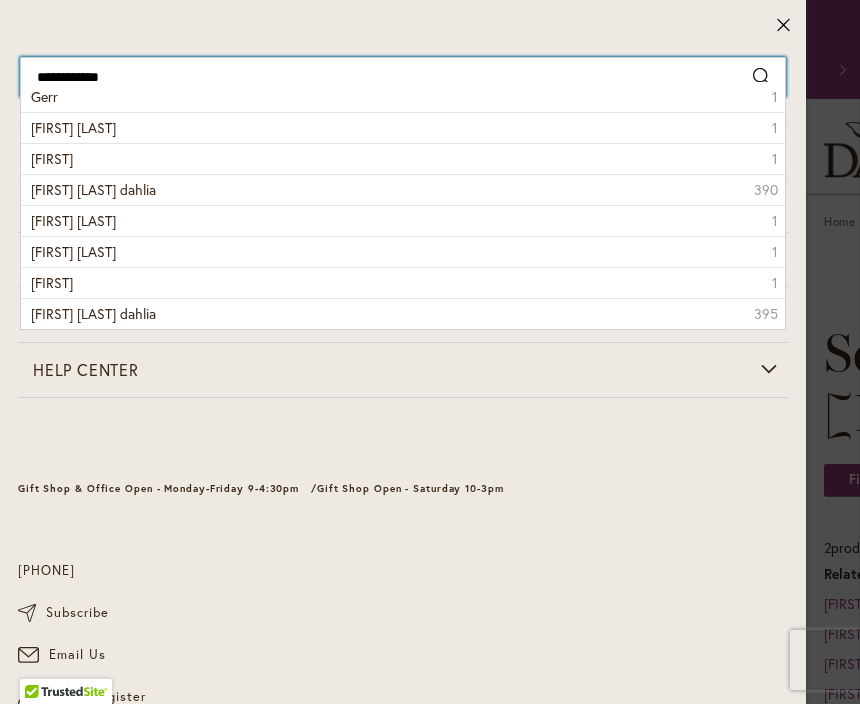 type on "**********" 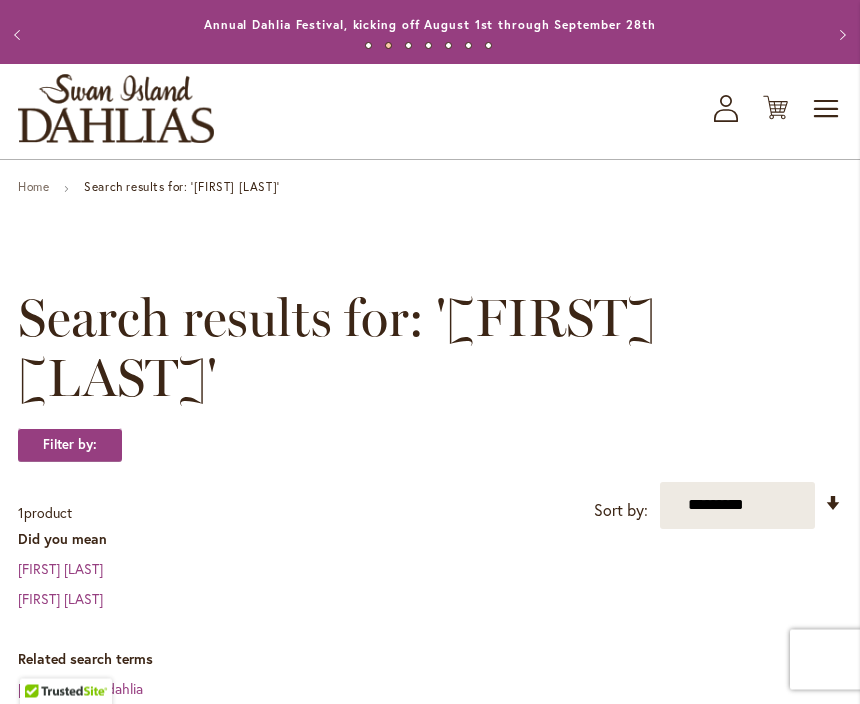 scroll, scrollTop: 0, scrollLeft: 0, axis: both 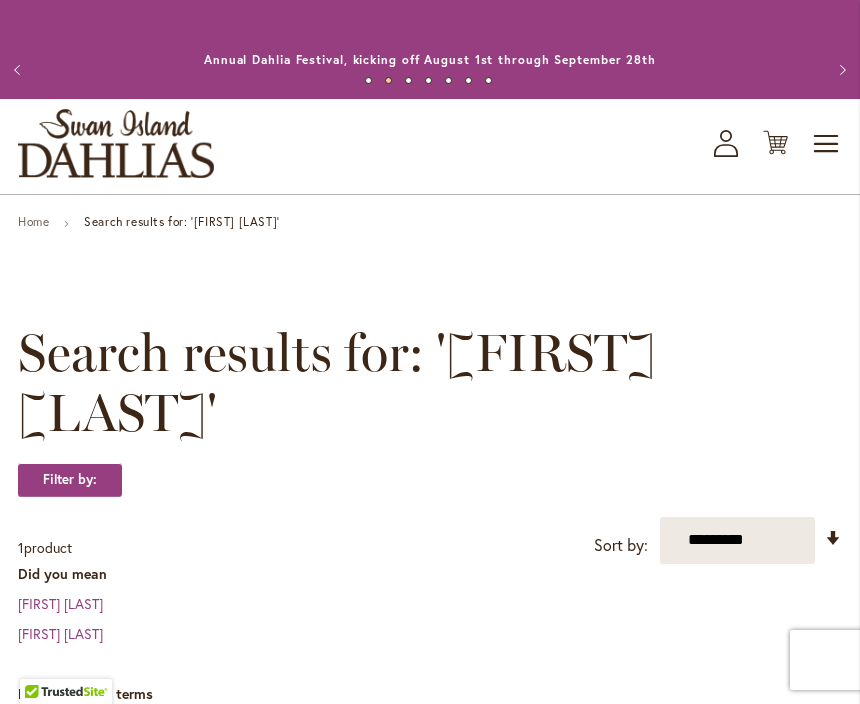click on "Cart
.cls-1 {
fill: #231f20;
}" 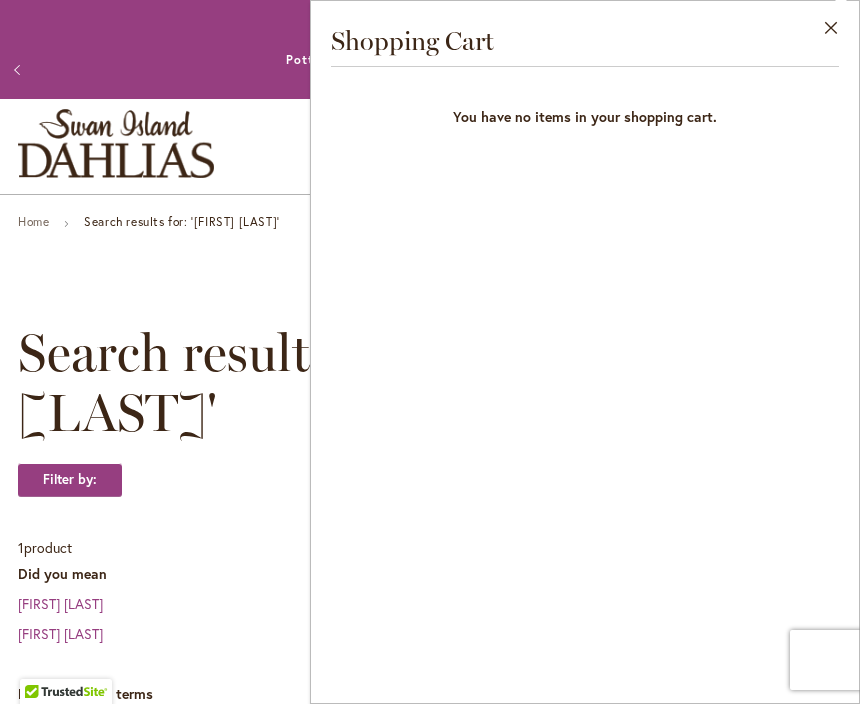 click on "Close" at bounding box center [831, 32] 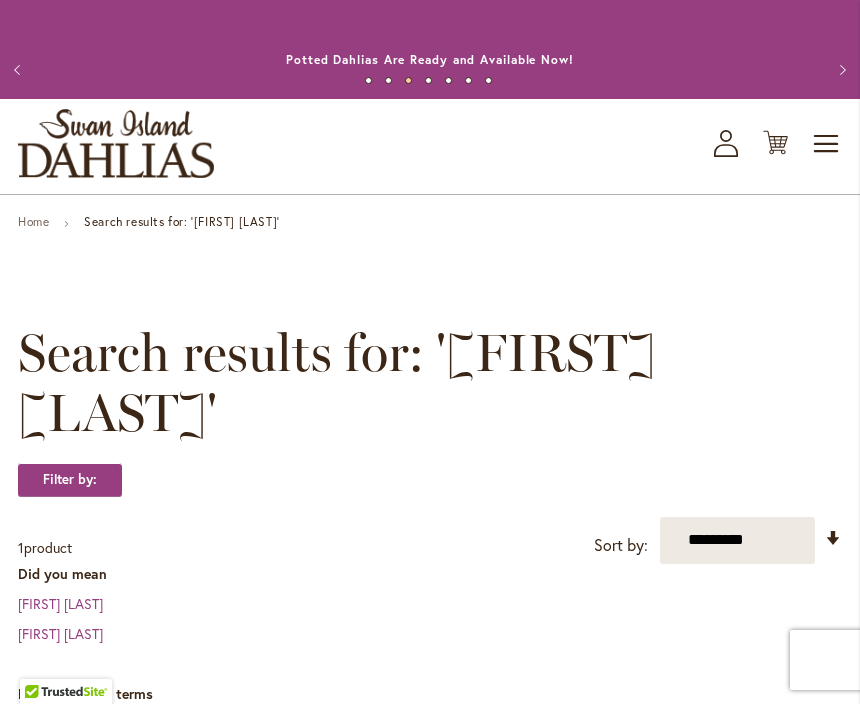 click on "**********" at bounding box center (430, 905) 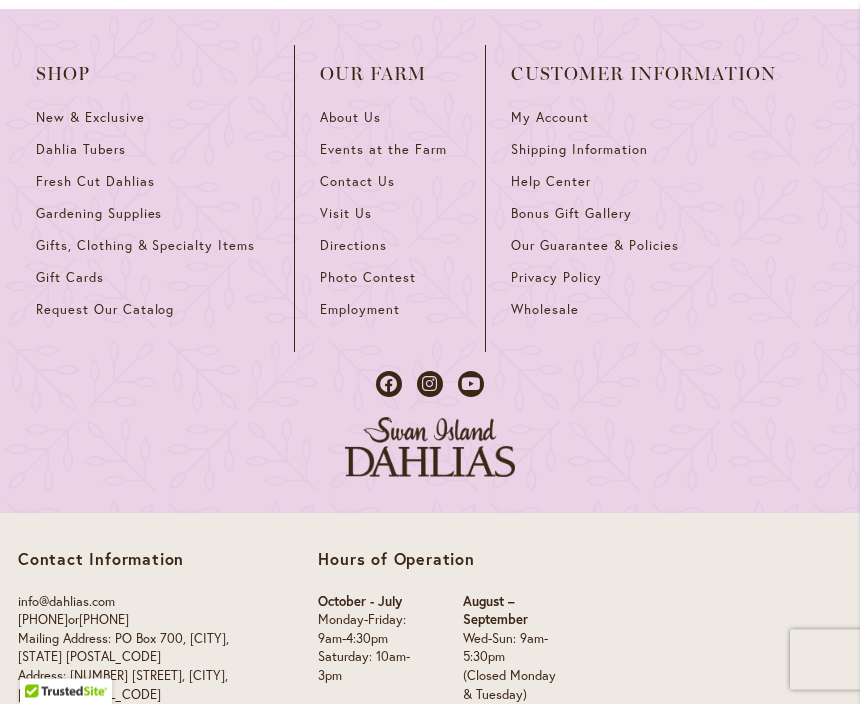 scroll, scrollTop: 1493, scrollLeft: 0, axis: vertical 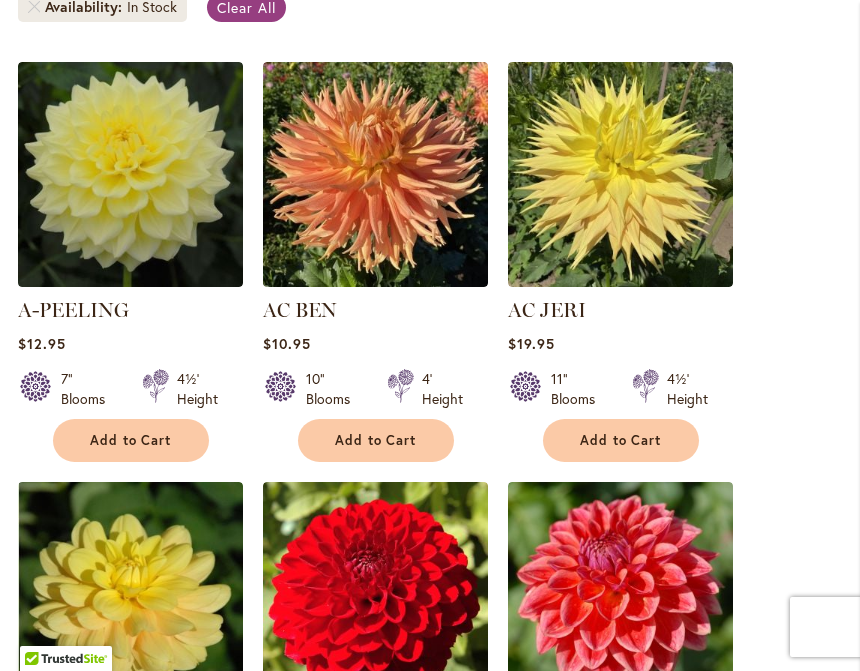 click at bounding box center [130, 174] 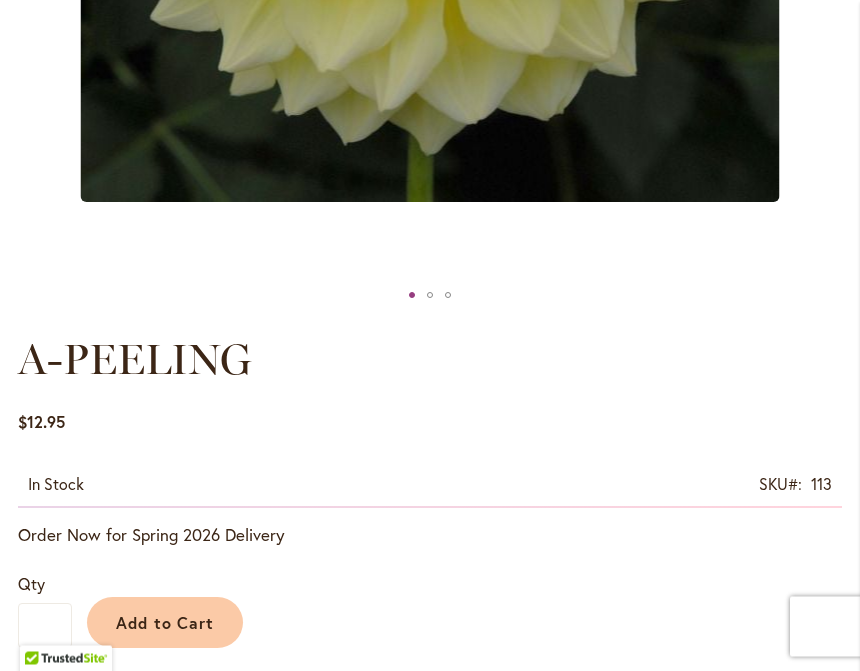 scroll, scrollTop: 840, scrollLeft: 0, axis: vertical 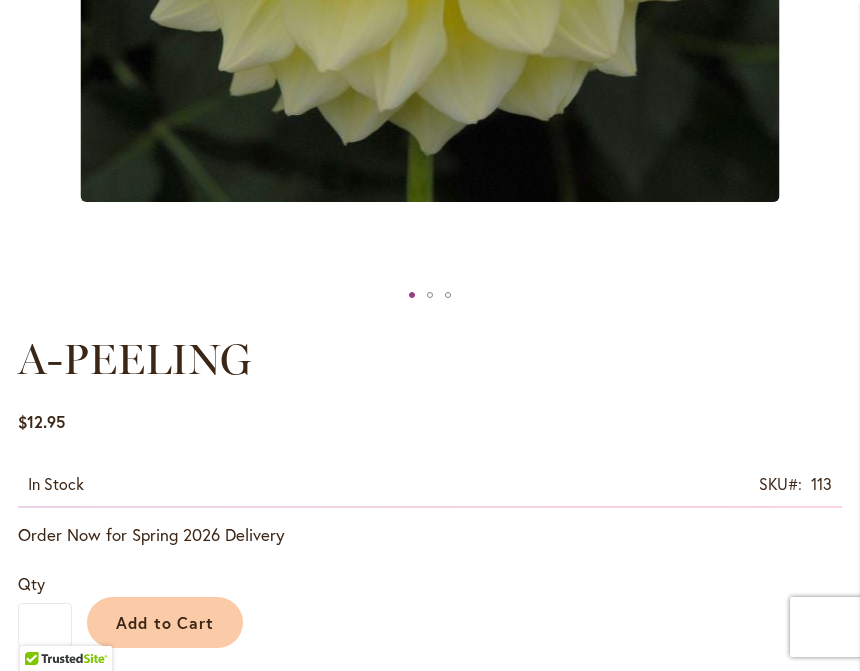 click on "Add to Cart" at bounding box center [165, 622] 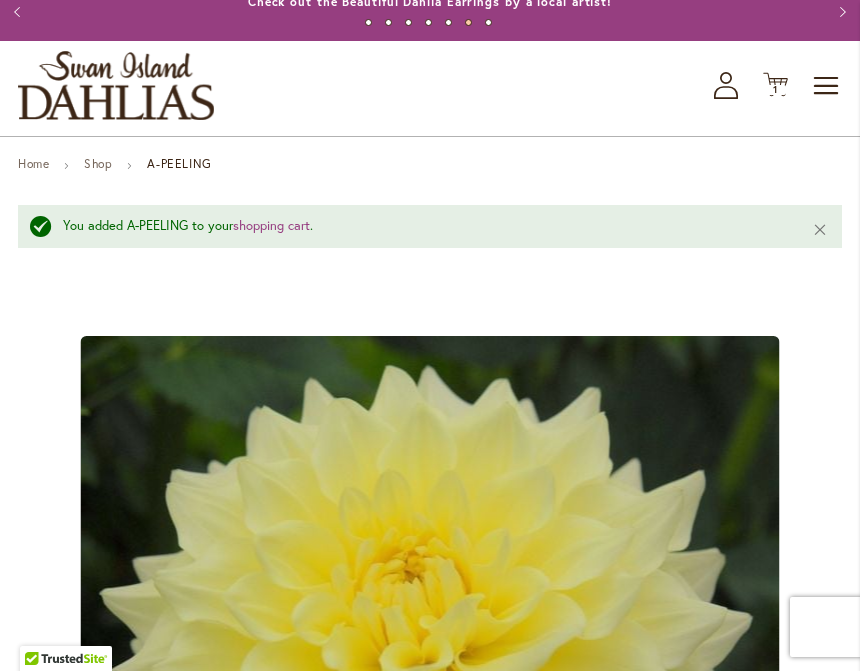 scroll, scrollTop: 0, scrollLeft: 0, axis: both 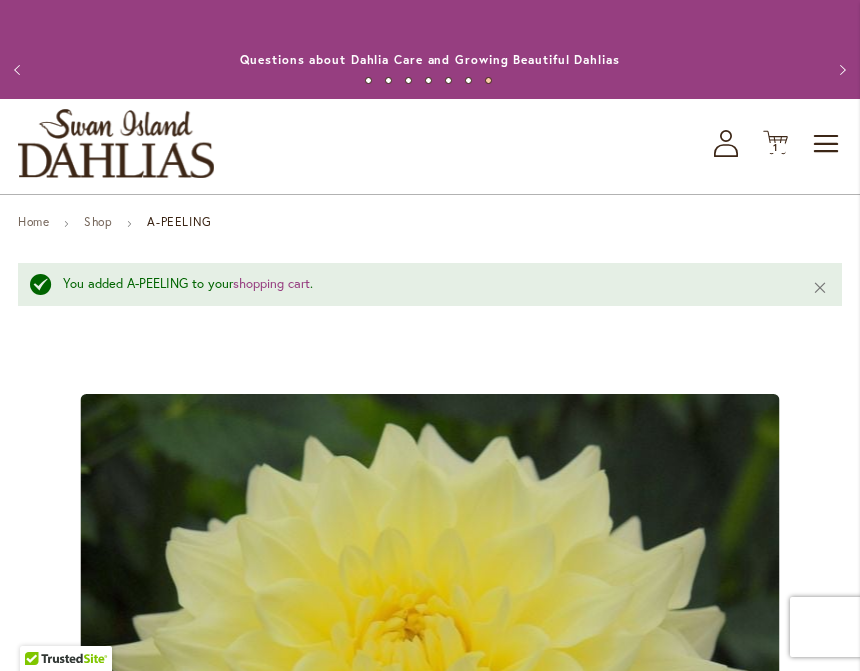 click on "Shop" at bounding box center [98, 221] 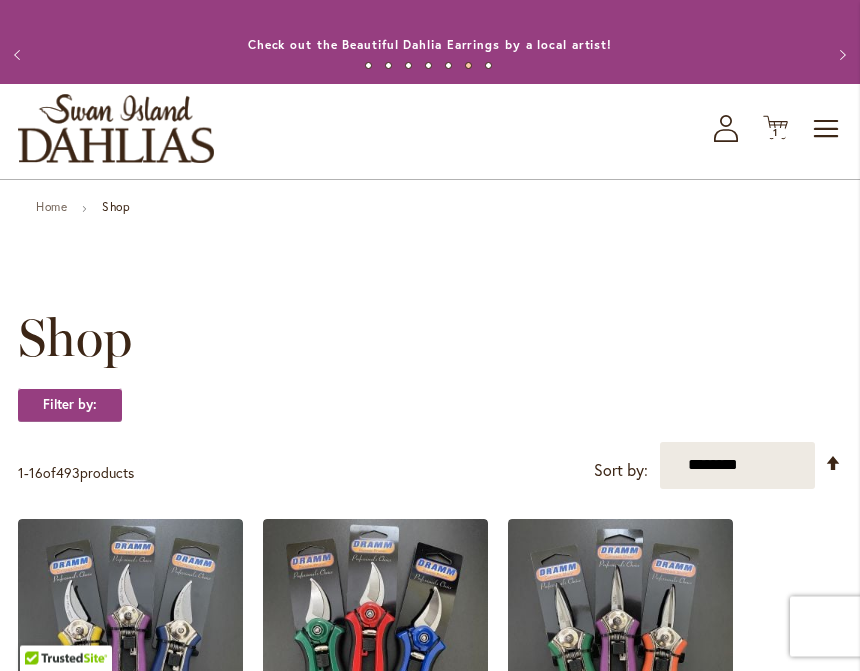 scroll, scrollTop: 0, scrollLeft: 0, axis: both 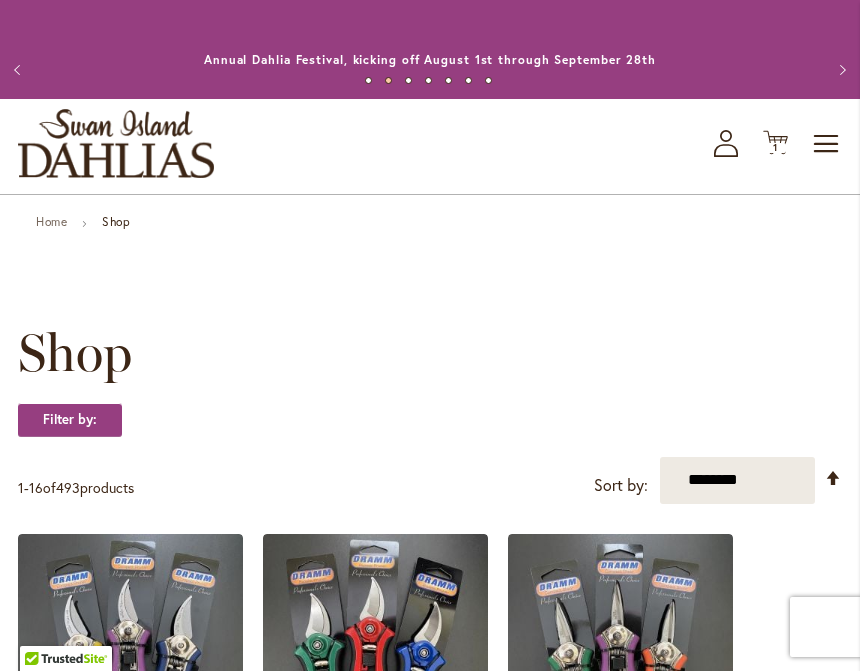 click on "Toggle Nav" at bounding box center [827, 144] 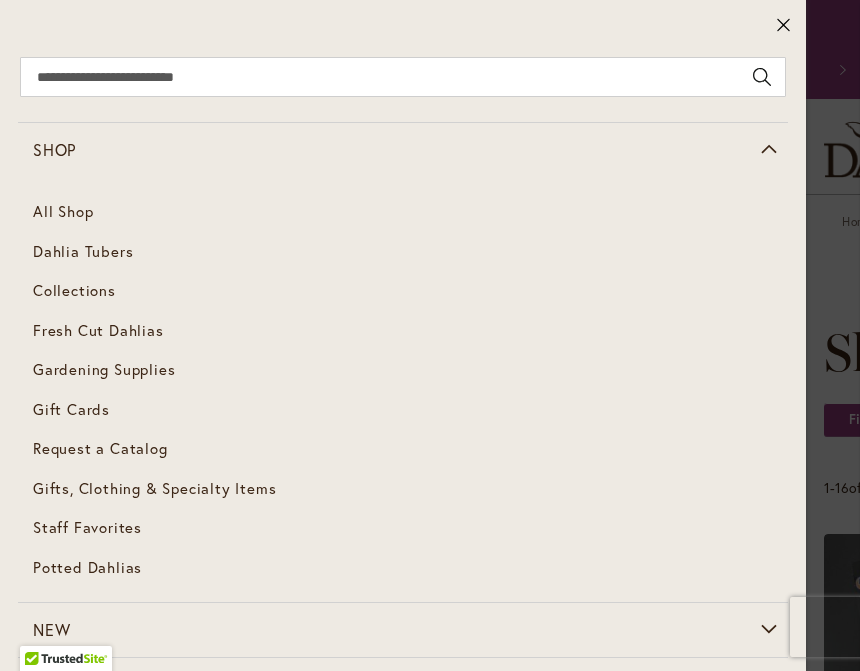 click on "Dahlia Tubers" at bounding box center (83, 251) 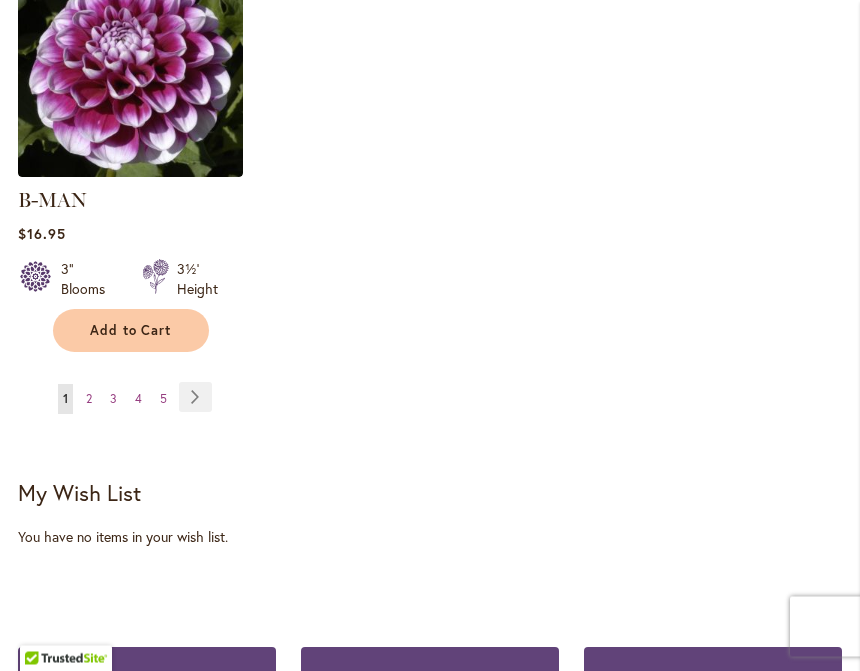 scroll, scrollTop: 2965, scrollLeft: 0, axis: vertical 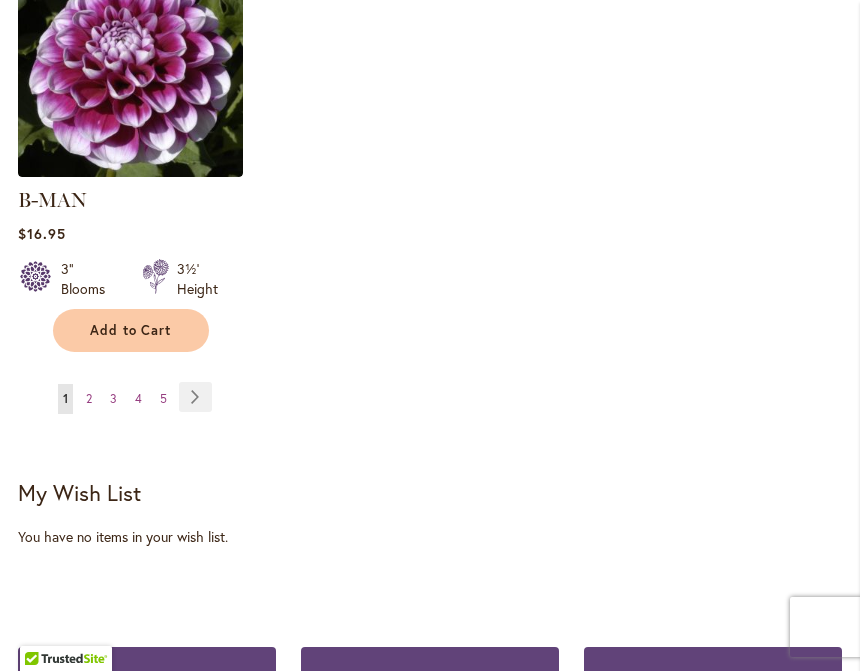 click on "Page
2" at bounding box center [89, 399] 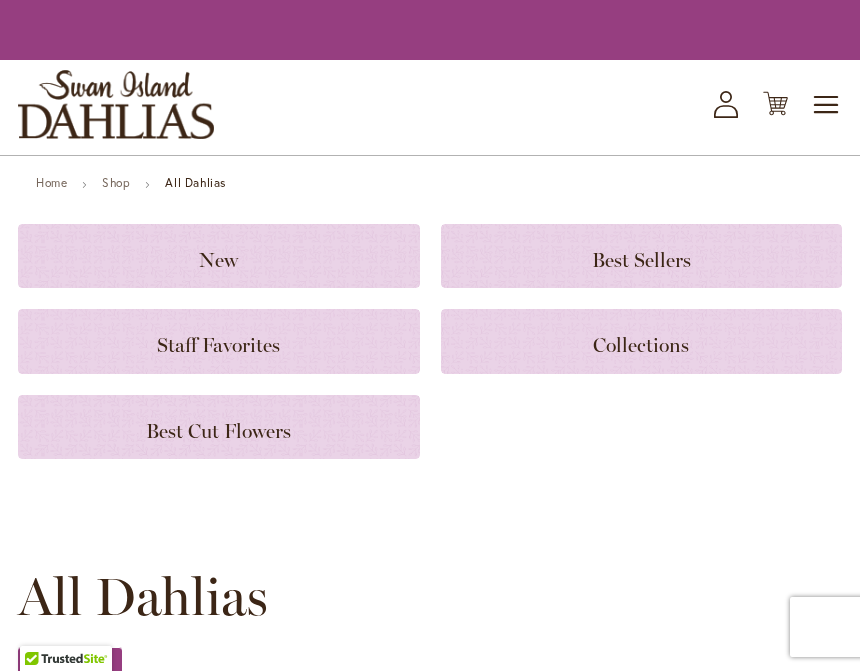 scroll, scrollTop: 0, scrollLeft: 0, axis: both 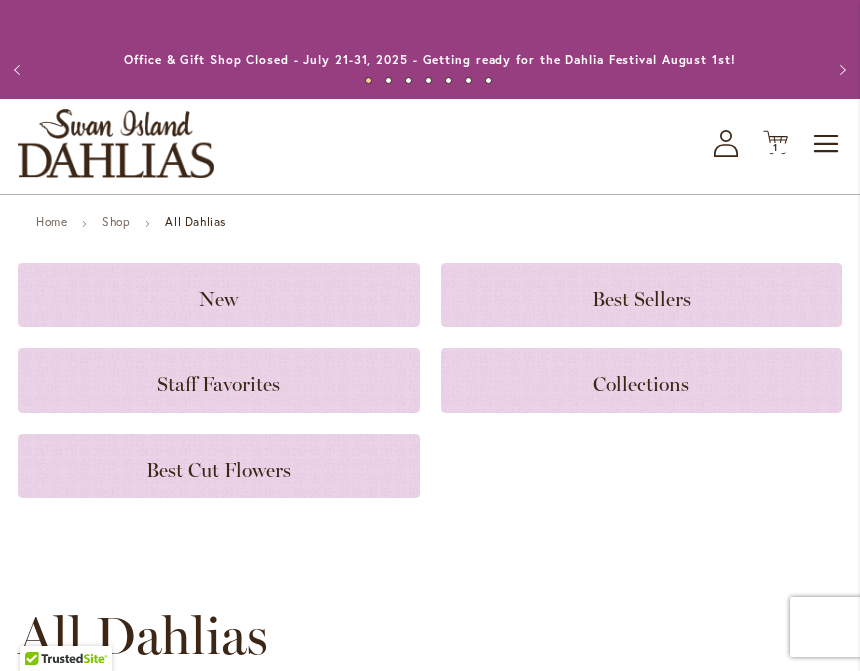click on "New" 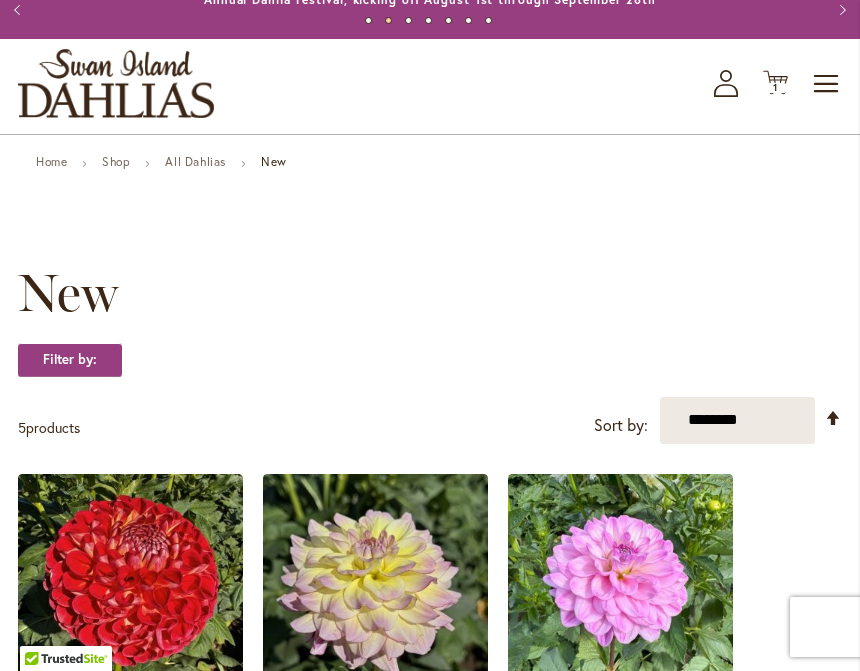 scroll, scrollTop: 59, scrollLeft: 0, axis: vertical 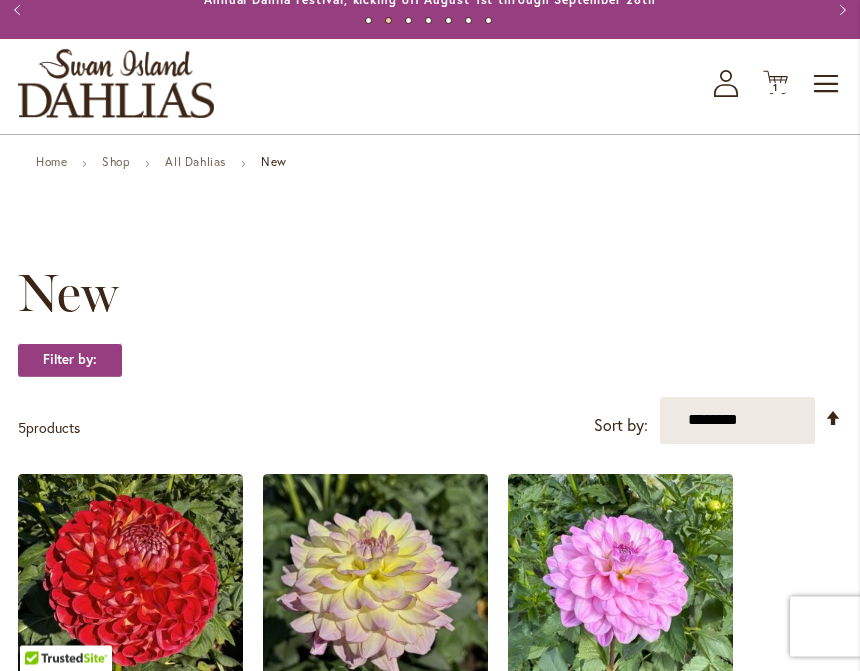 click on "Toggle Nav" at bounding box center (827, 85) 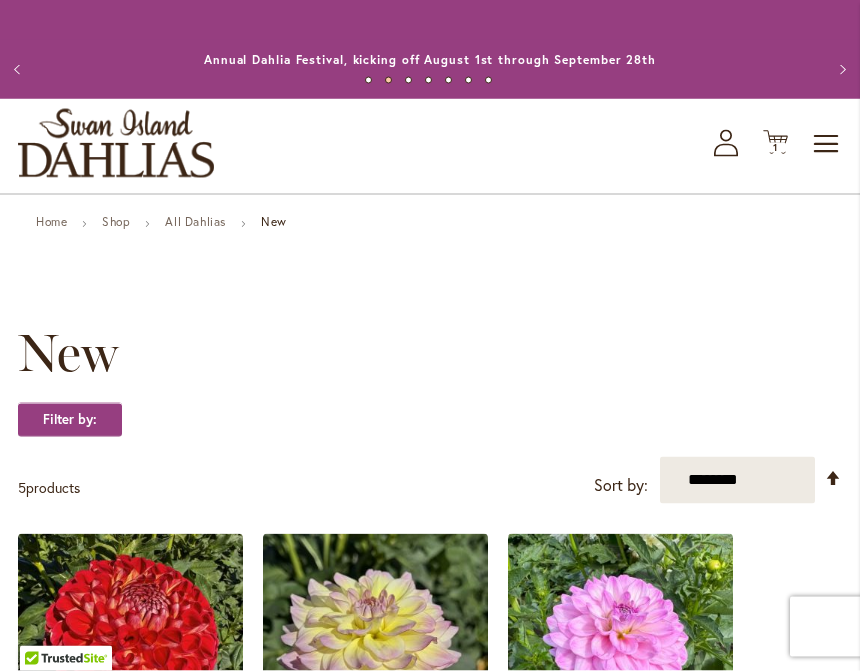 scroll, scrollTop: 0, scrollLeft: 0, axis: both 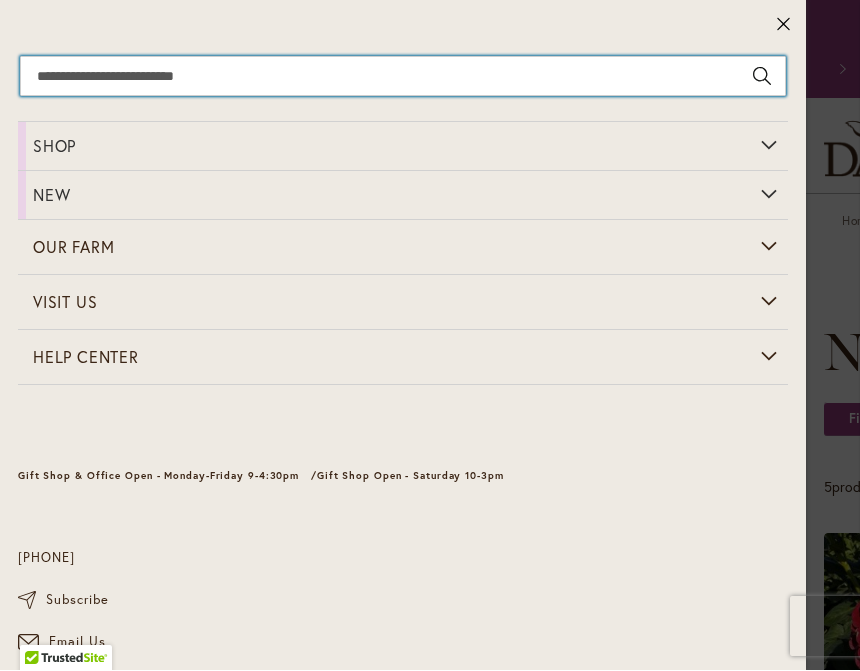 click on "Search" at bounding box center [403, 77] 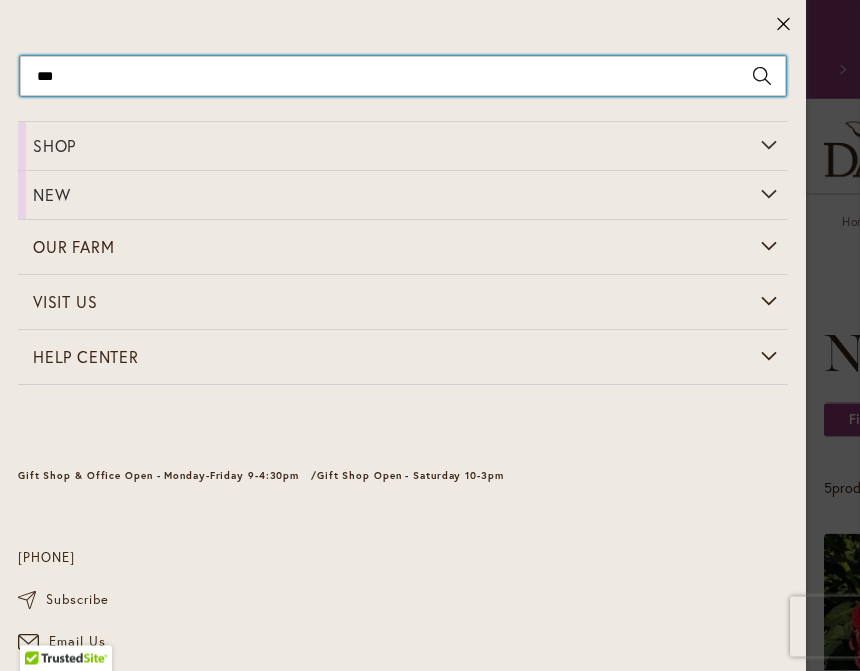 type on "****" 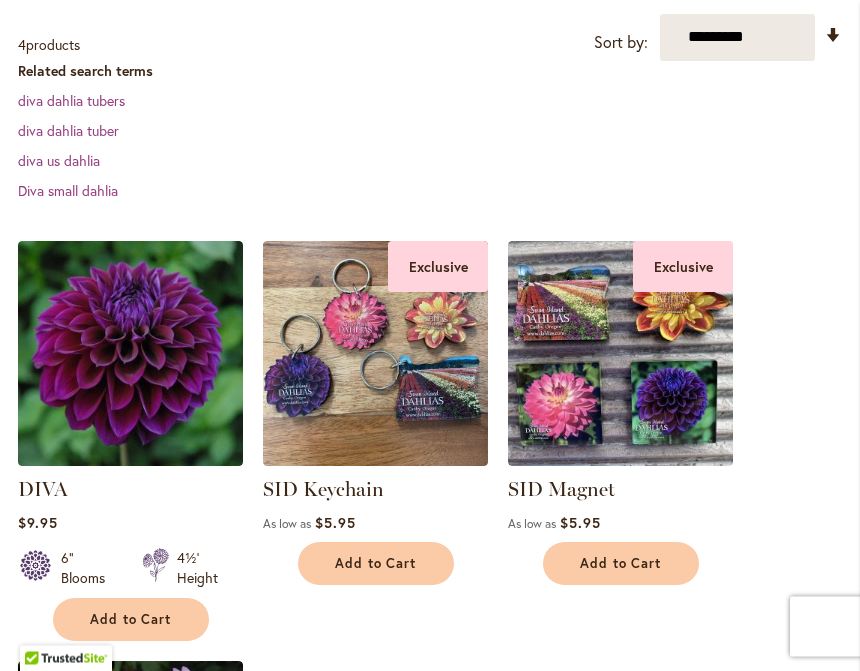 scroll, scrollTop: 443, scrollLeft: 0, axis: vertical 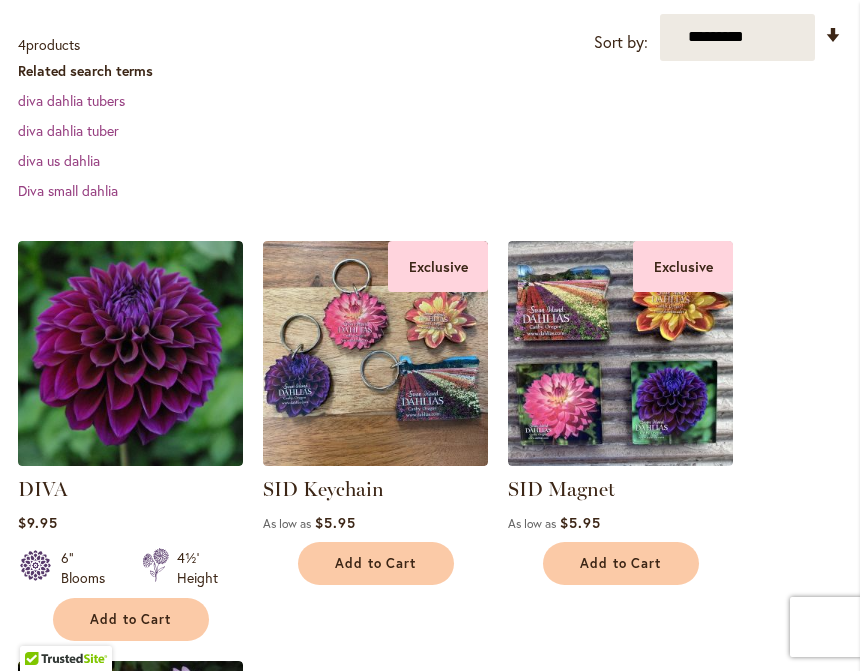 click on "Add to Cart" at bounding box center (131, 619) 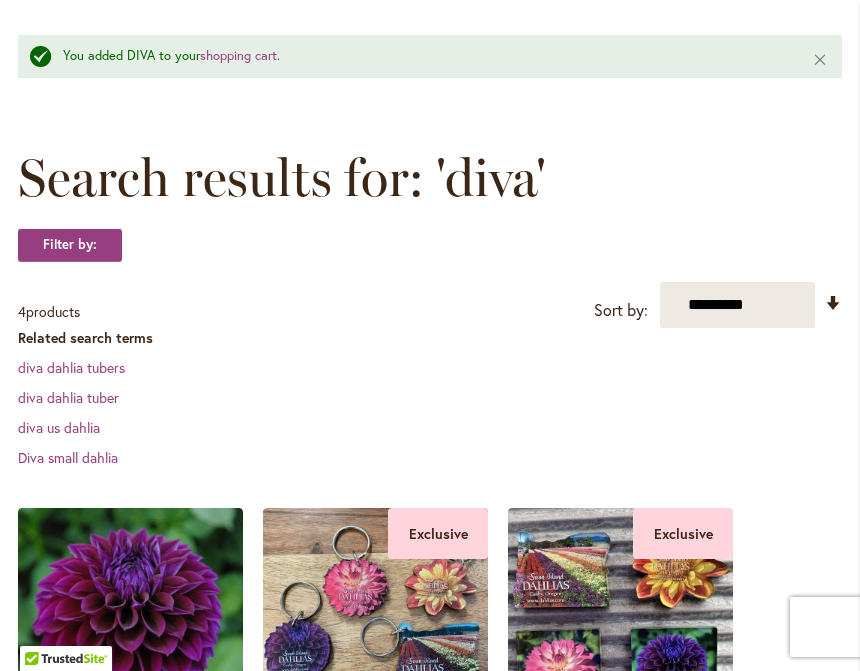 scroll, scrollTop: 0, scrollLeft: 0, axis: both 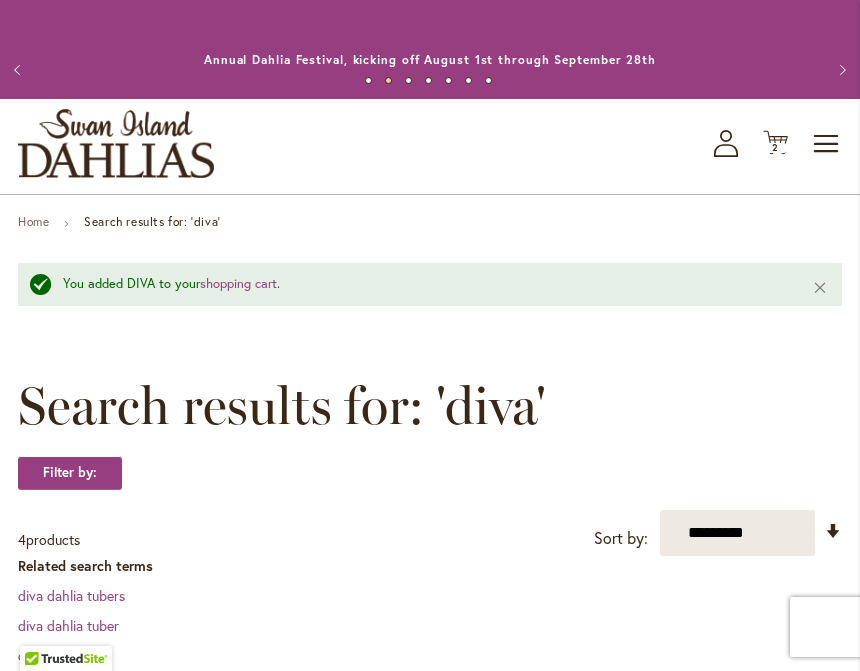 click on "Toggle Nav" at bounding box center [827, 144] 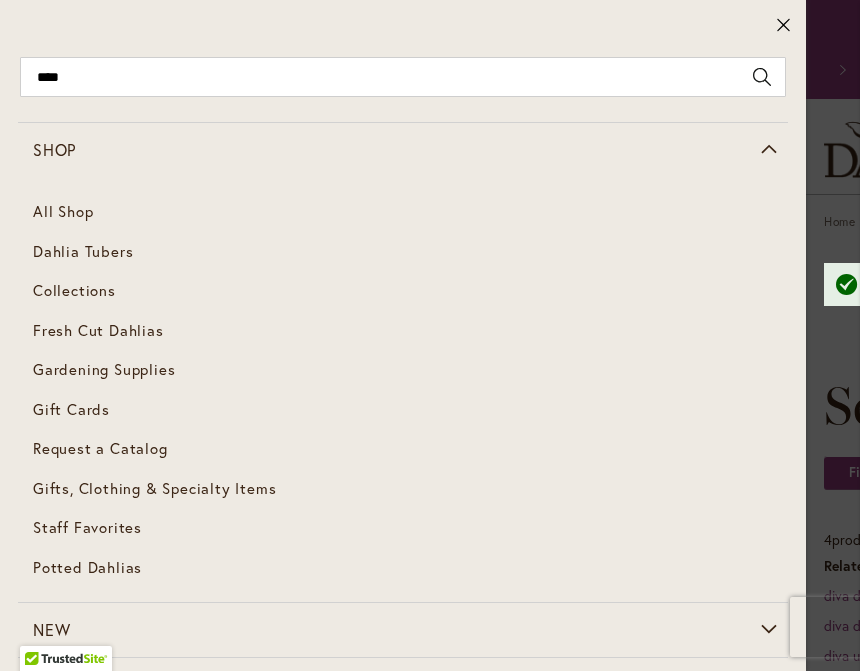click on "Staff Favorites" at bounding box center [87, 527] 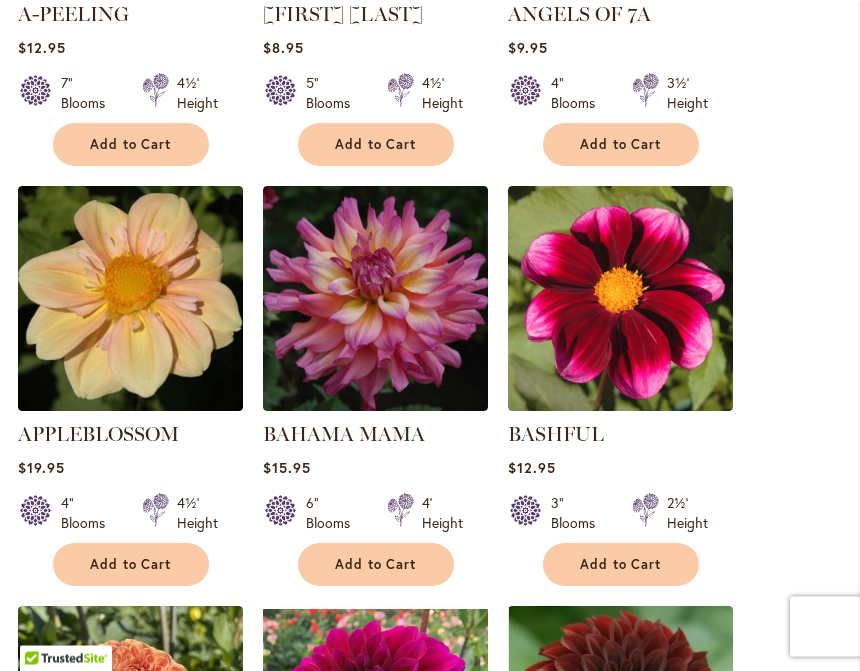 scroll, scrollTop: 888, scrollLeft: 0, axis: vertical 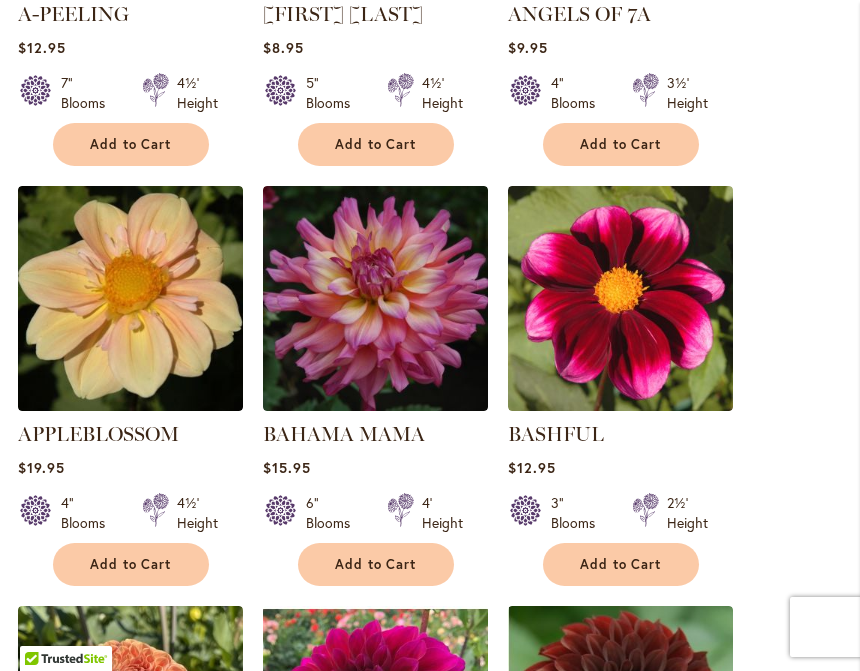 click on "Add to Cart" at bounding box center (376, 564) 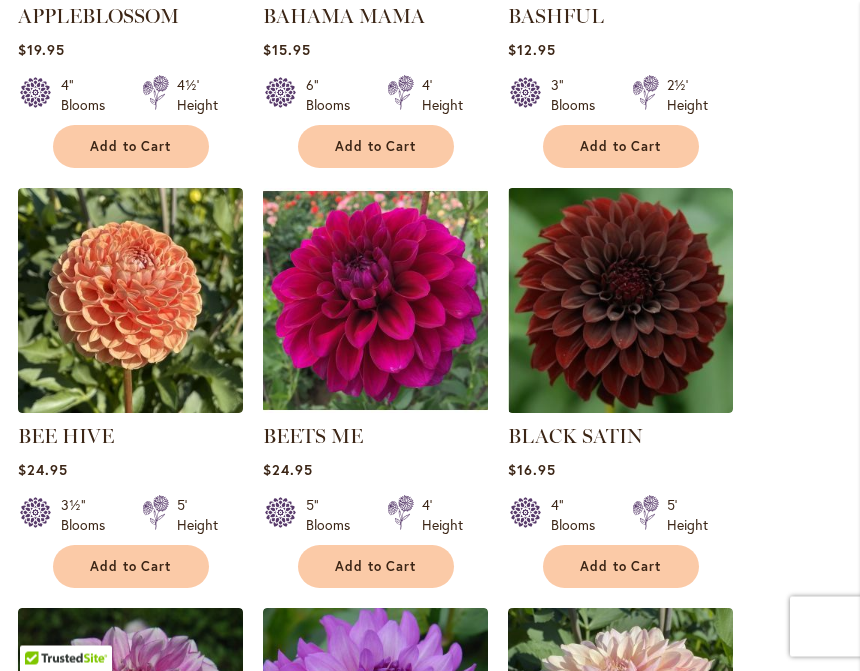 scroll, scrollTop: 1358, scrollLeft: 0, axis: vertical 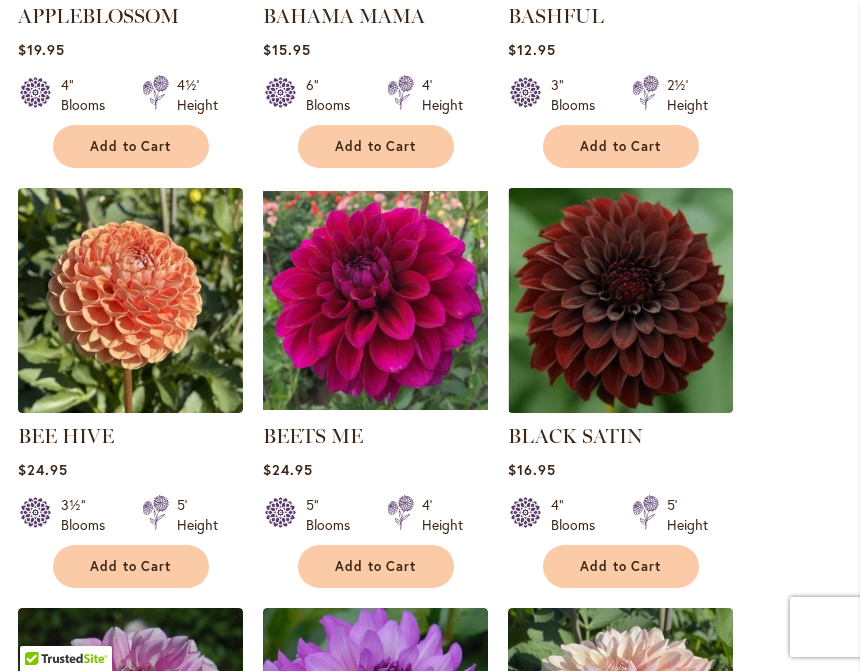 click on "Add to Cart" at bounding box center [376, 566] 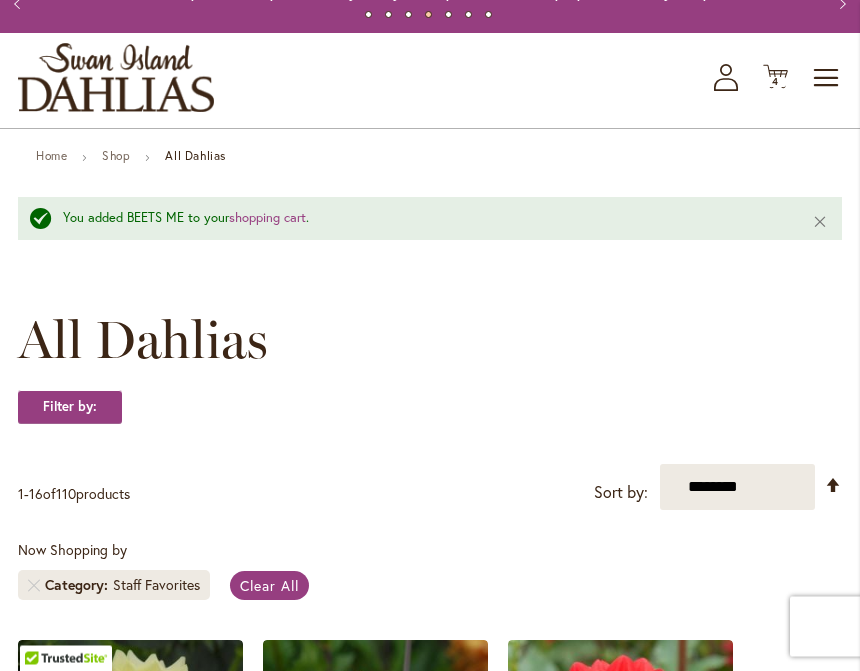 scroll, scrollTop: 0, scrollLeft: 0, axis: both 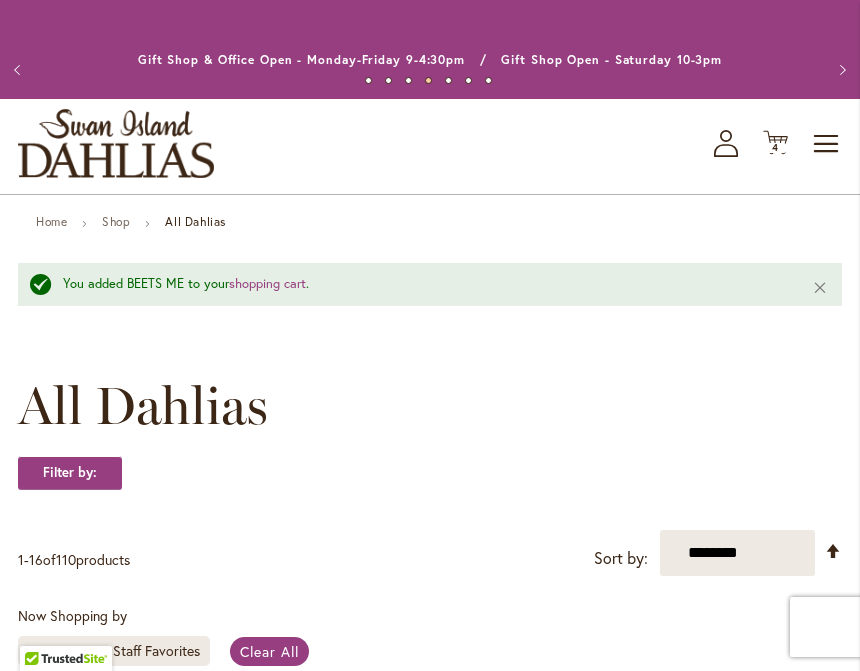 click on "Toggle Nav" at bounding box center [827, 144] 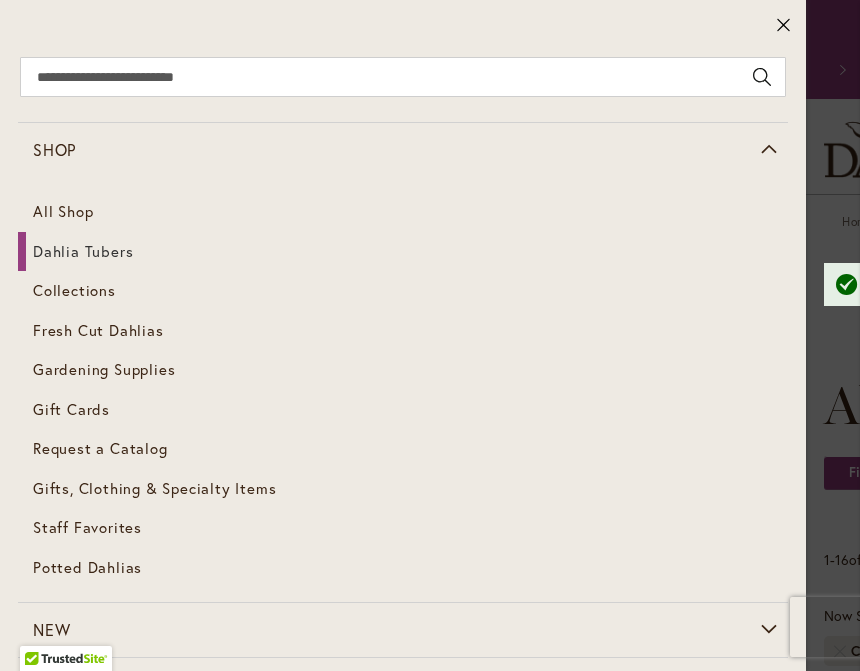 click on "Dahlia Tubers" at bounding box center [83, 251] 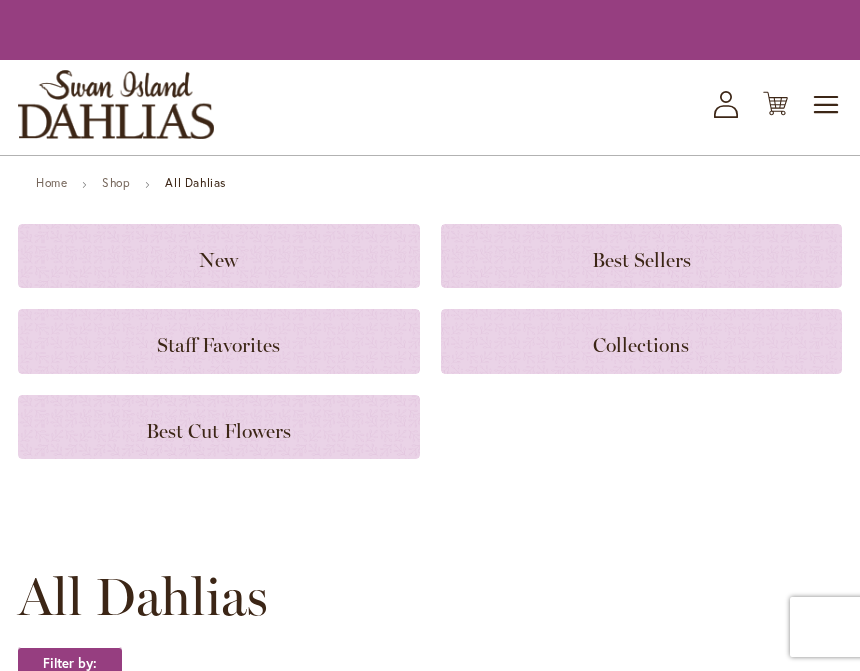 scroll, scrollTop: 0, scrollLeft: 0, axis: both 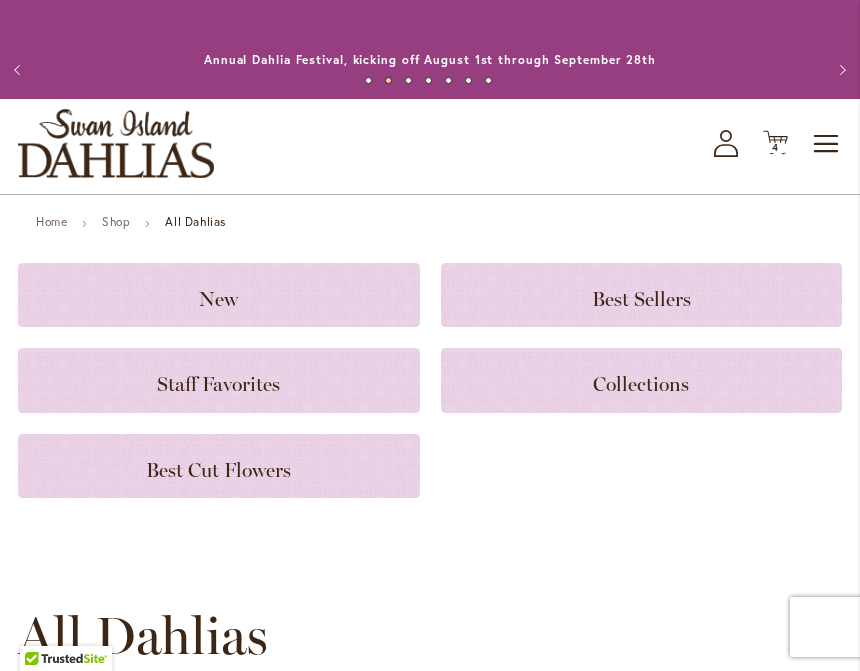 click on "Best Sellers" 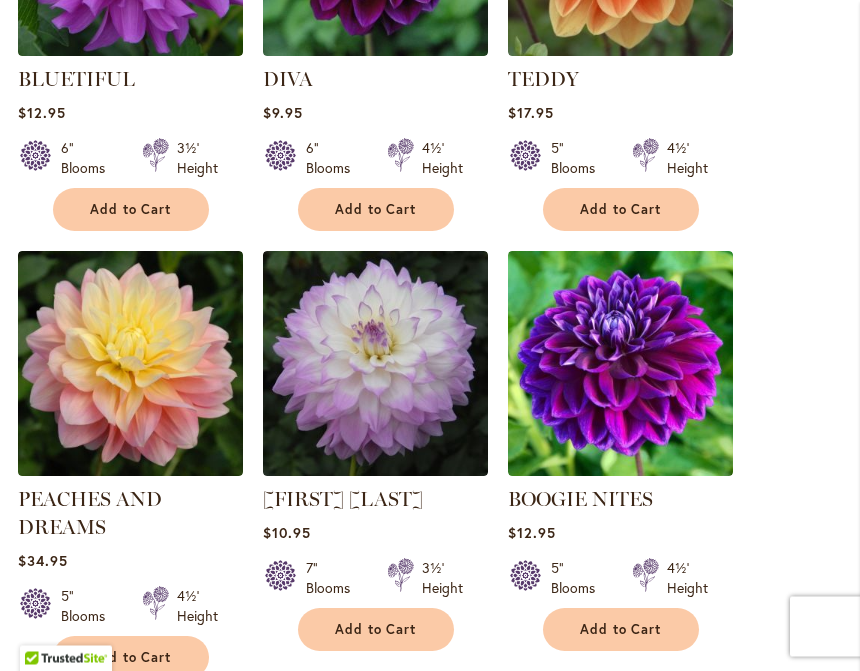 scroll, scrollTop: 1125, scrollLeft: 0, axis: vertical 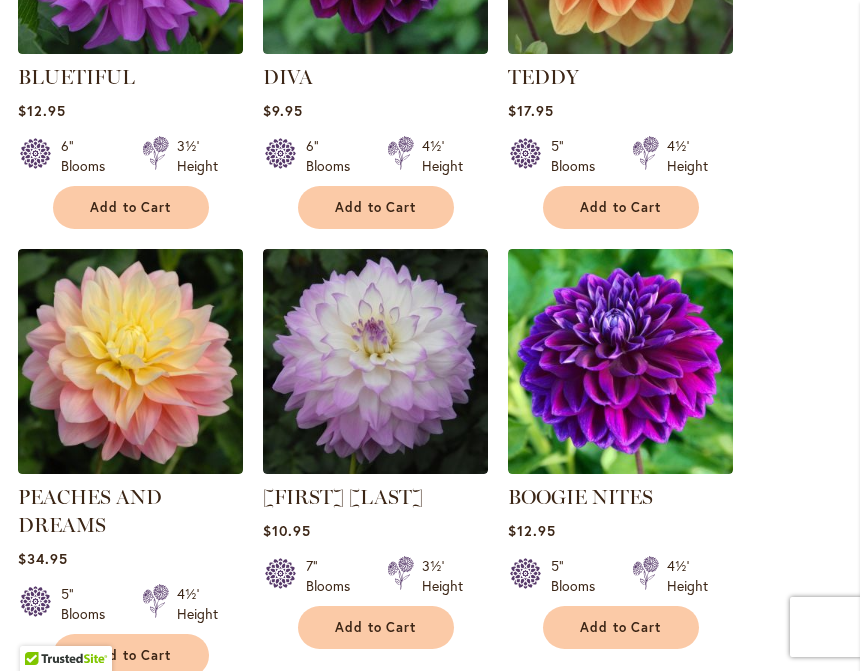 click on "Add to Cart" at bounding box center (621, 627) 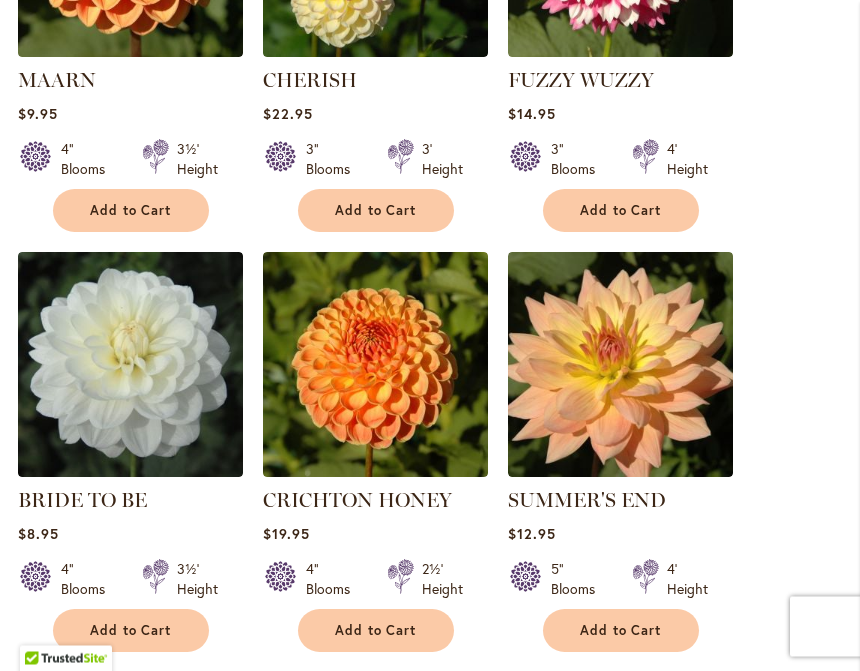 scroll, scrollTop: 2043, scrollLeft: 0, axis: vertical 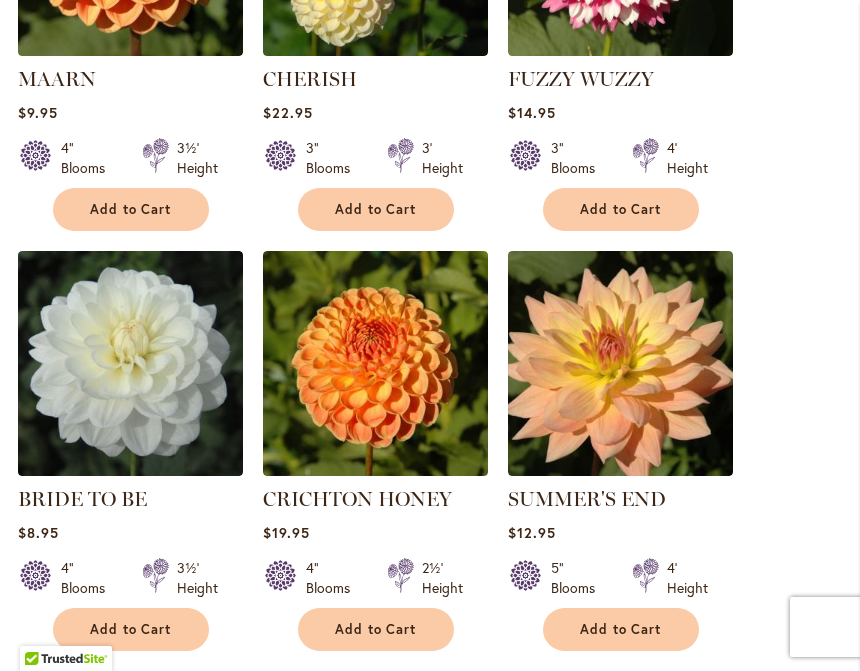 click on "Add to Cart" at bounding box center (621, 629) 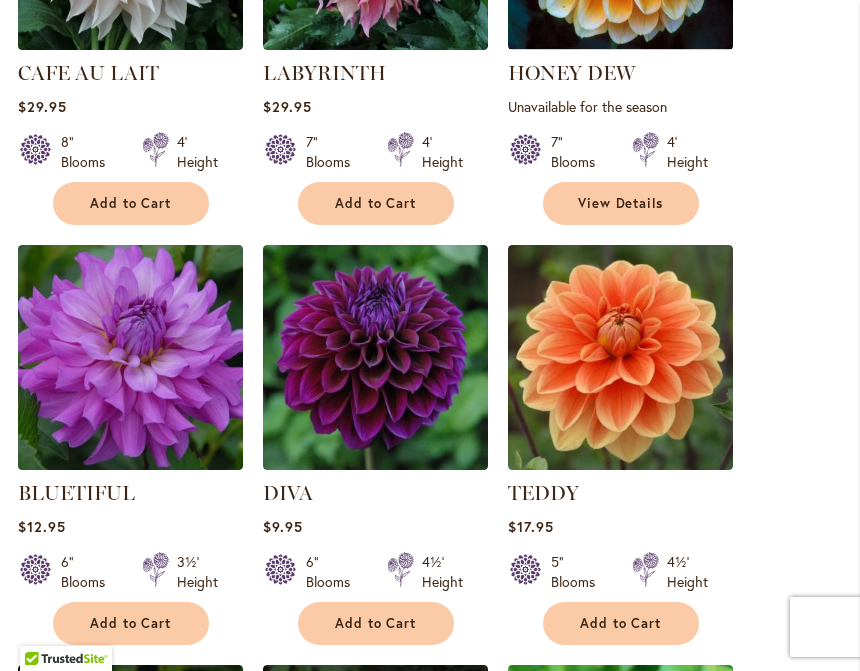 scroll, scrollTop: 790, scrollLeft: 0, axis: vertical 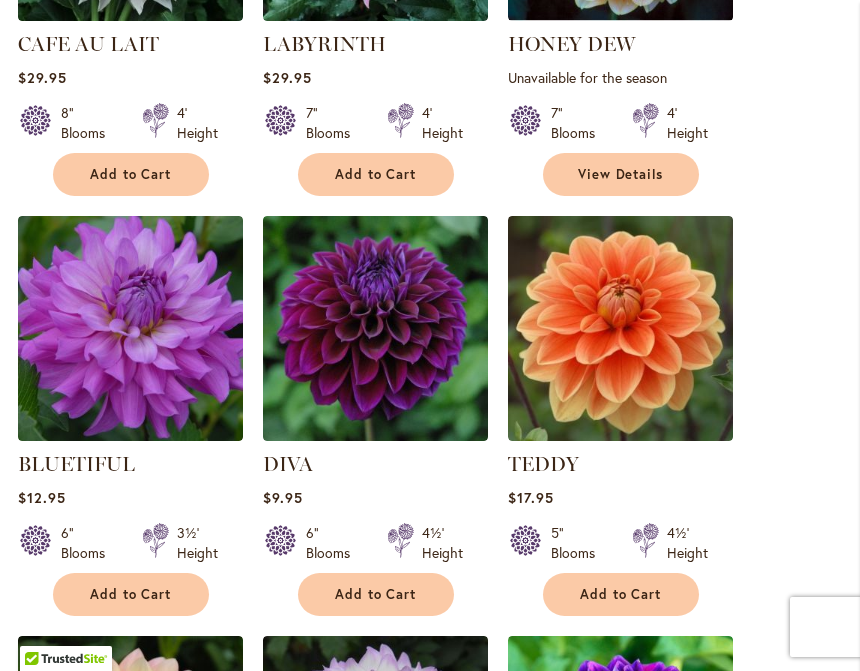 click on "Add to Cart" at bounding box center [376, 594] 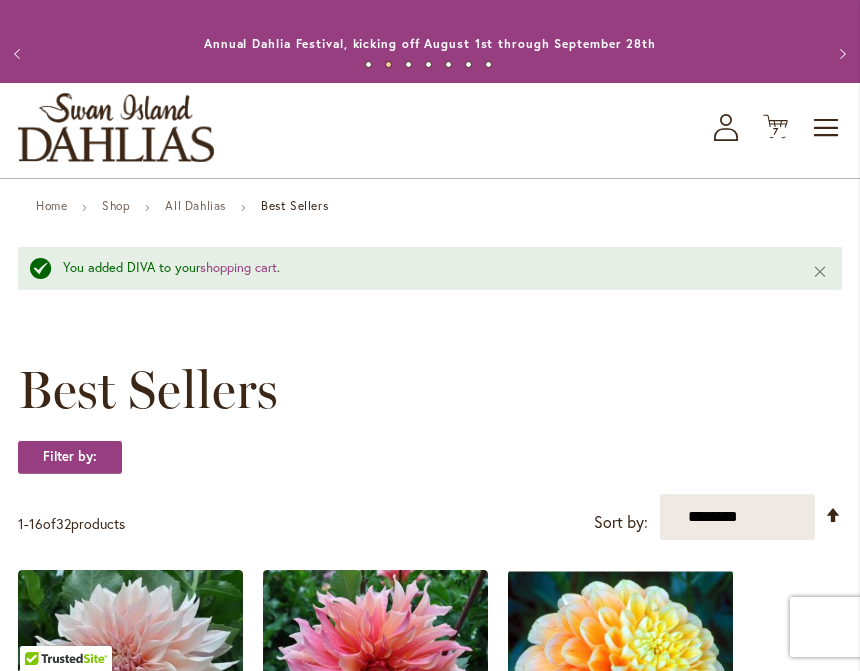 scroll, scrollTop: 0, scrollLeft: 0, axis: both 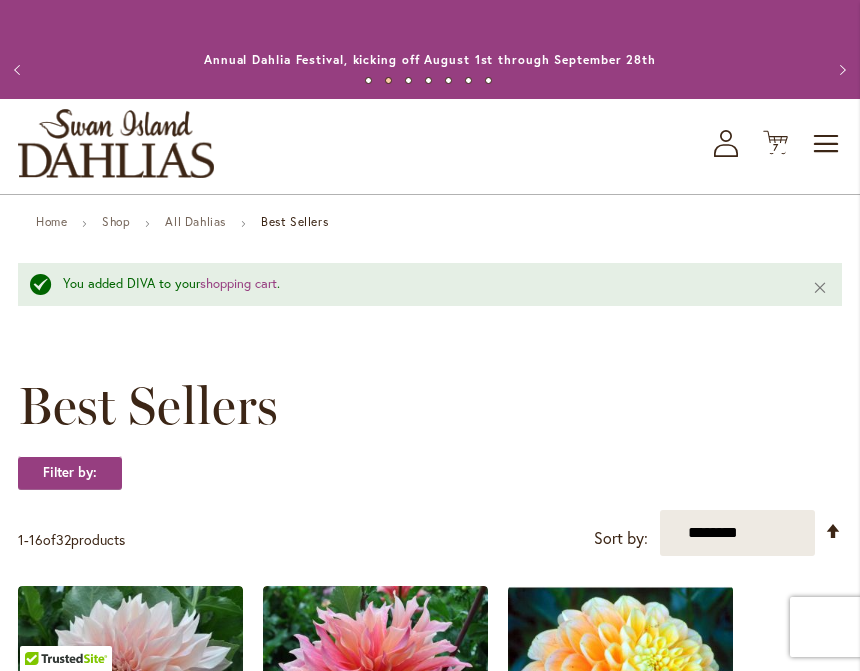 click on "Toggle Nav" at bounding box center (827, 144) 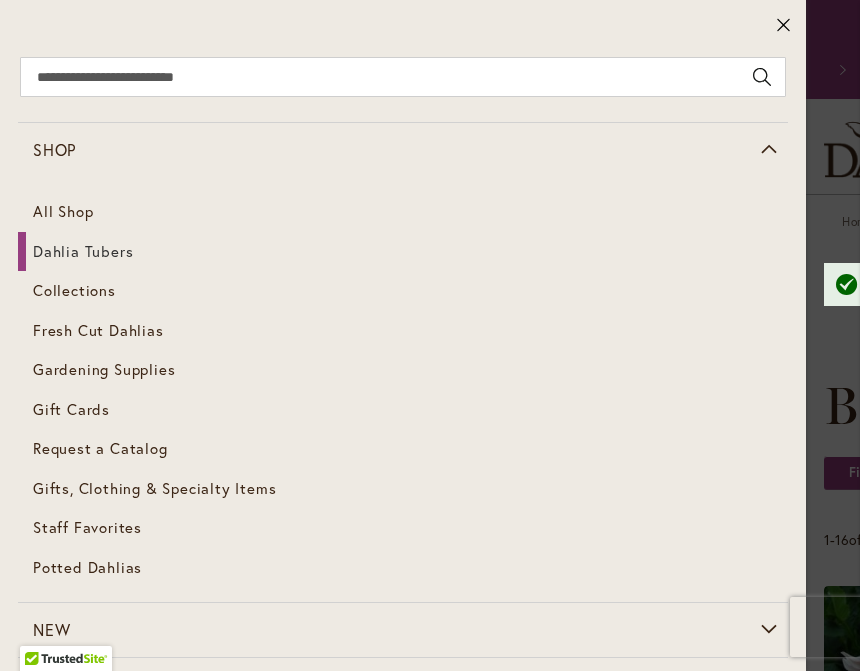 click on "Dahlia Tubers" at bounding box center [83, 251] 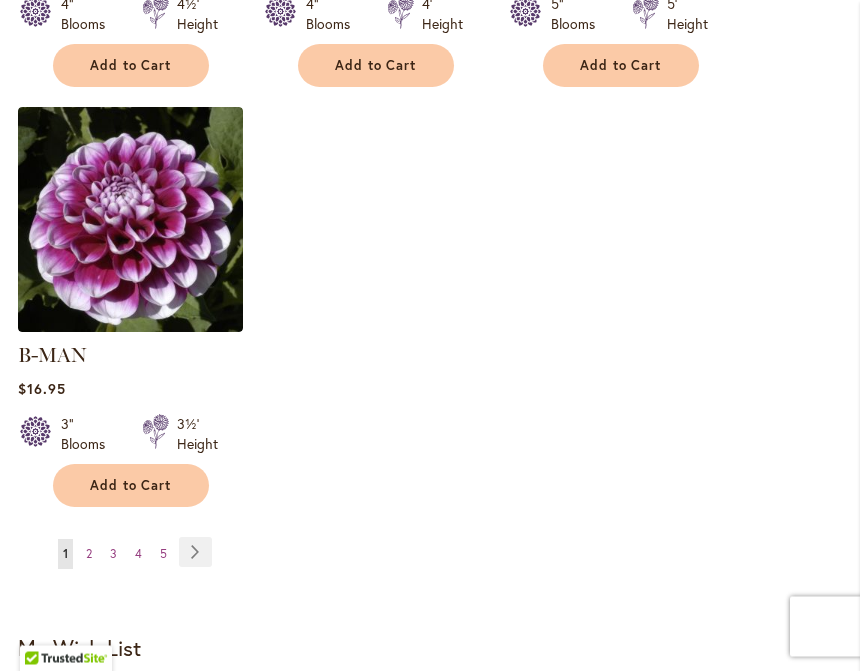 scroll, scrollTop: 2842, scrollLeft: 0, axis: vertical 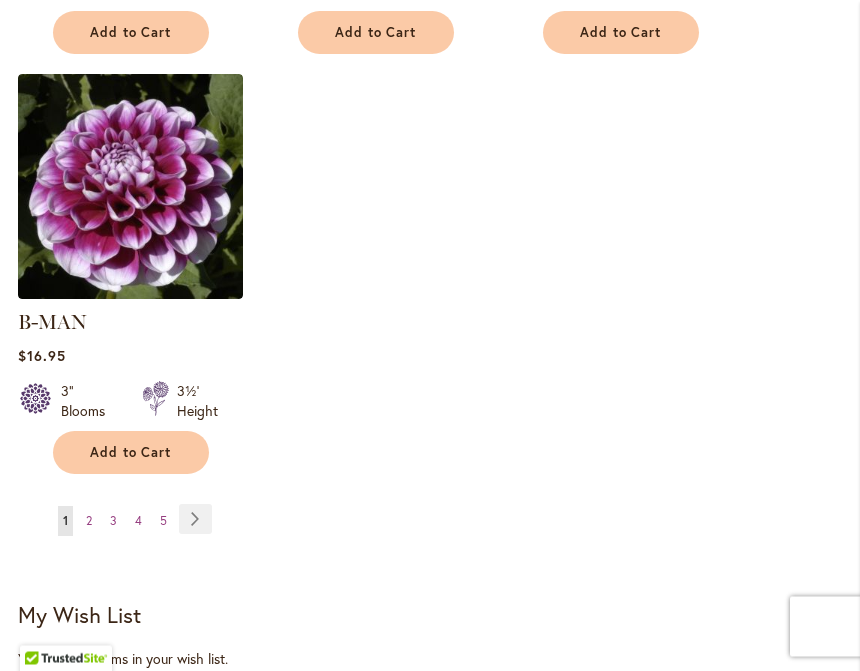 click on "Page
Next" at bounding box center [195, 520] 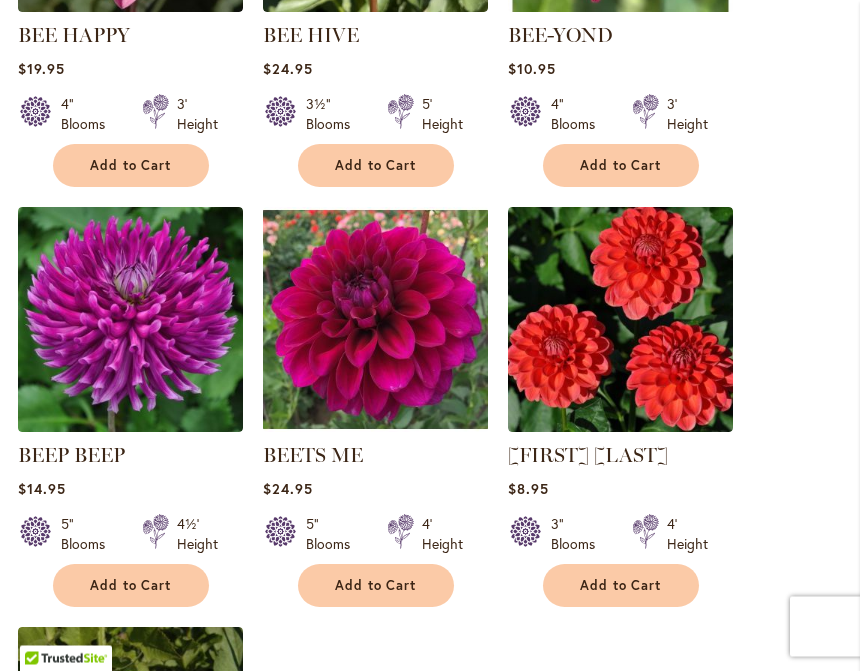scroll, scrollTop: 2290, scrollLeft: 0, axis: vertical 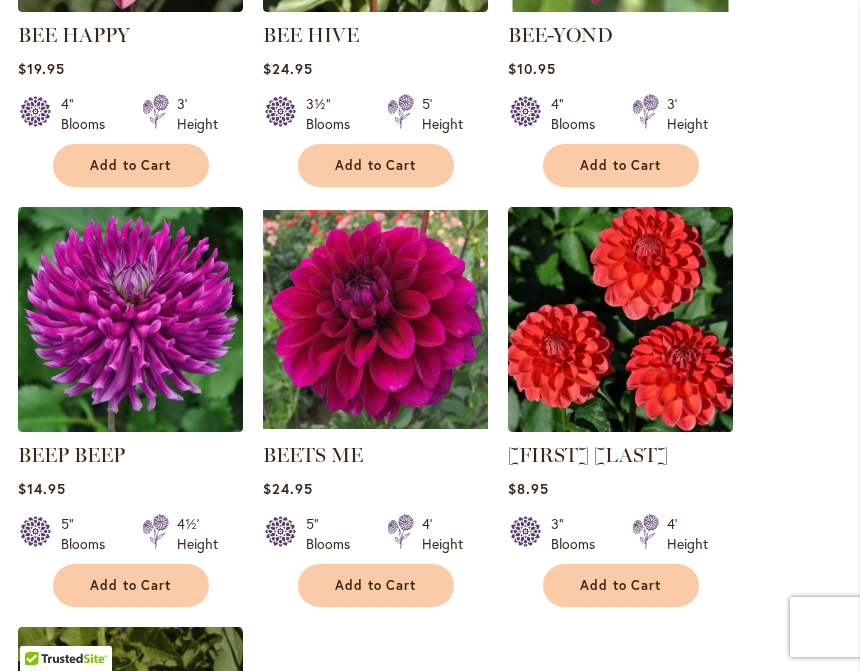 click on "Add to Cart" at bounding box center [131, 585] 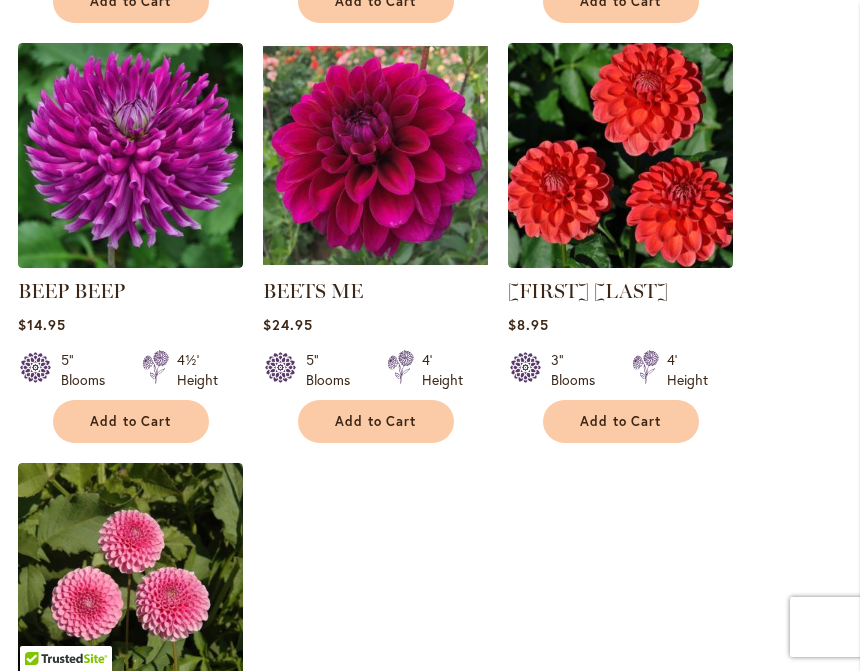 scroll, scrollTop: 2506, scrollLeft: 0, axis: vertical 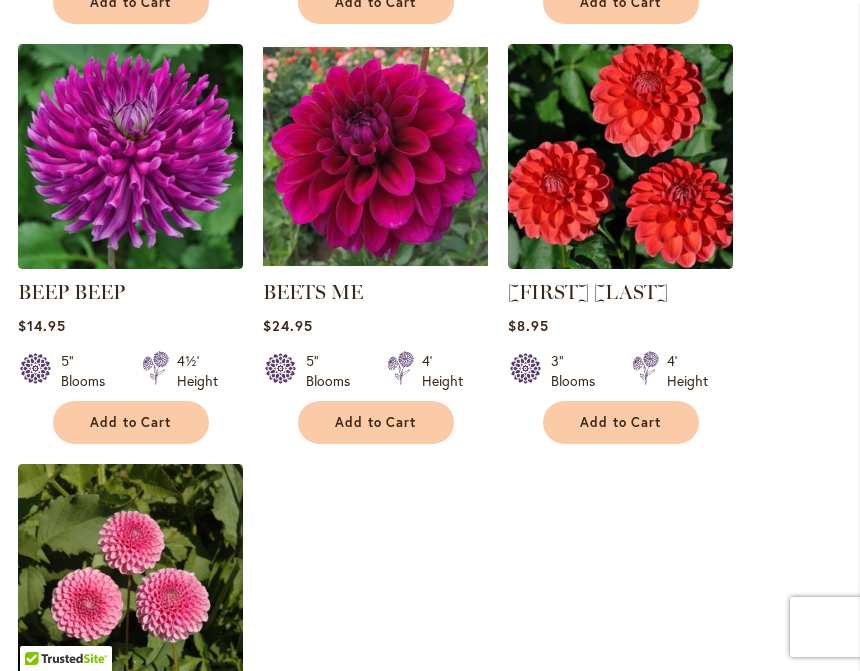 click on "Add to Cart" at bounding box center [376, 422] 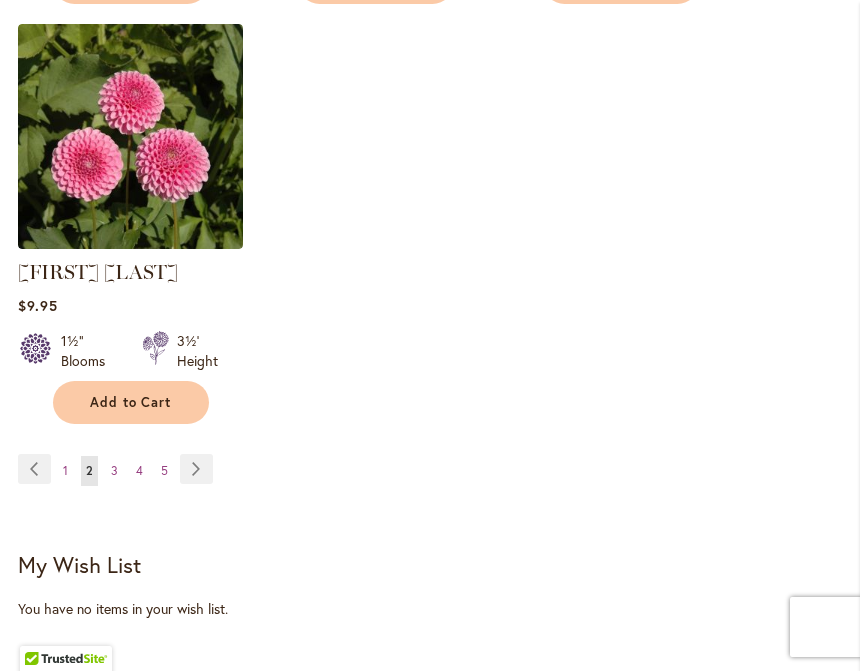 scroll, scrollTop: 2974, scrollLeft: 0, axis: vertical 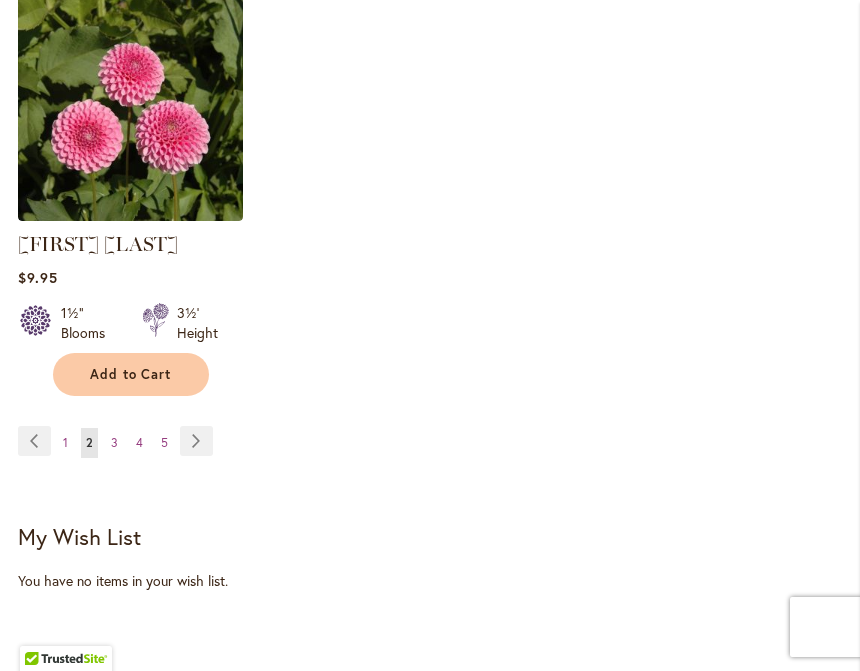 click on "Page
Next" at bounding box center [196, 441] 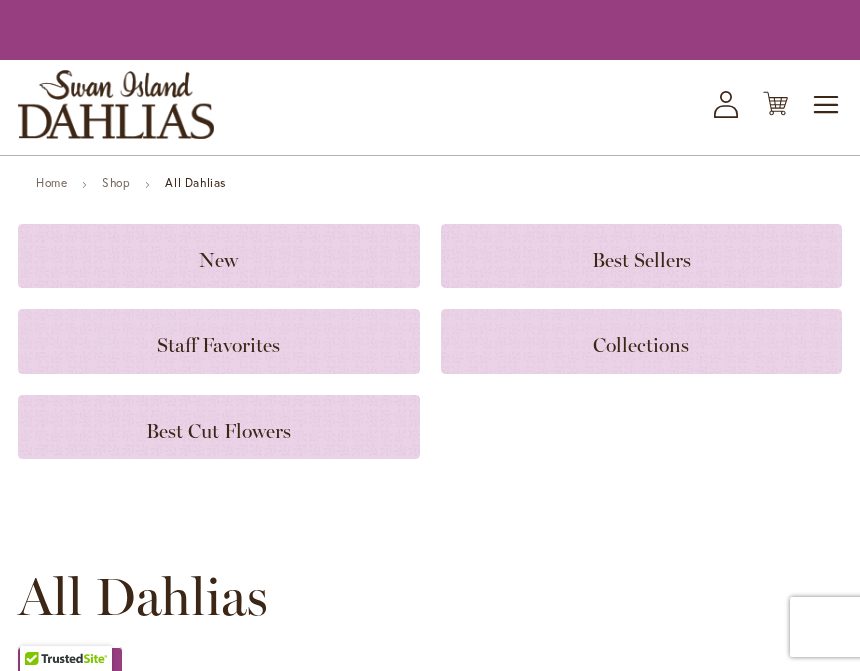 scroll, scrollTop: 0, scrollLeft: 0, axis: both 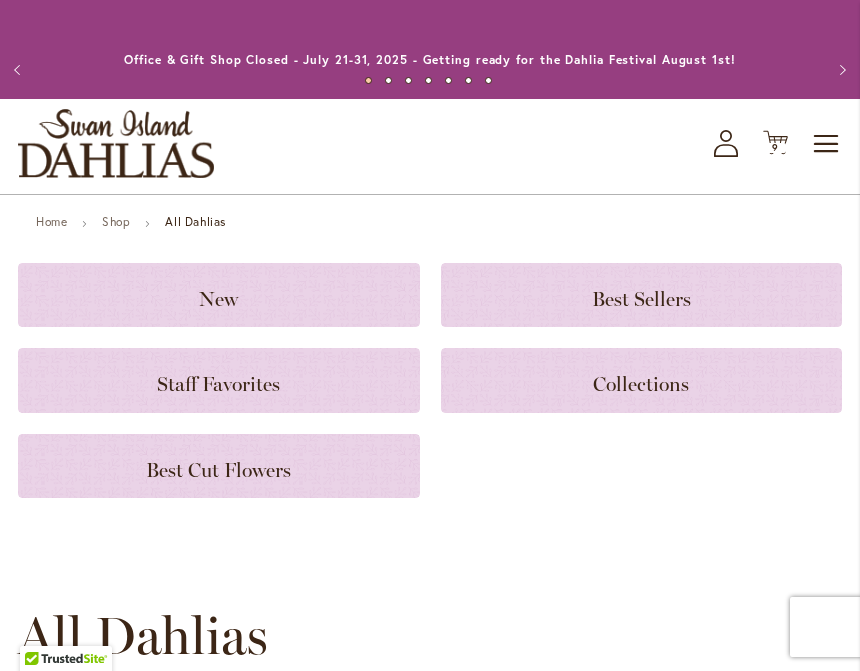 click on "New" 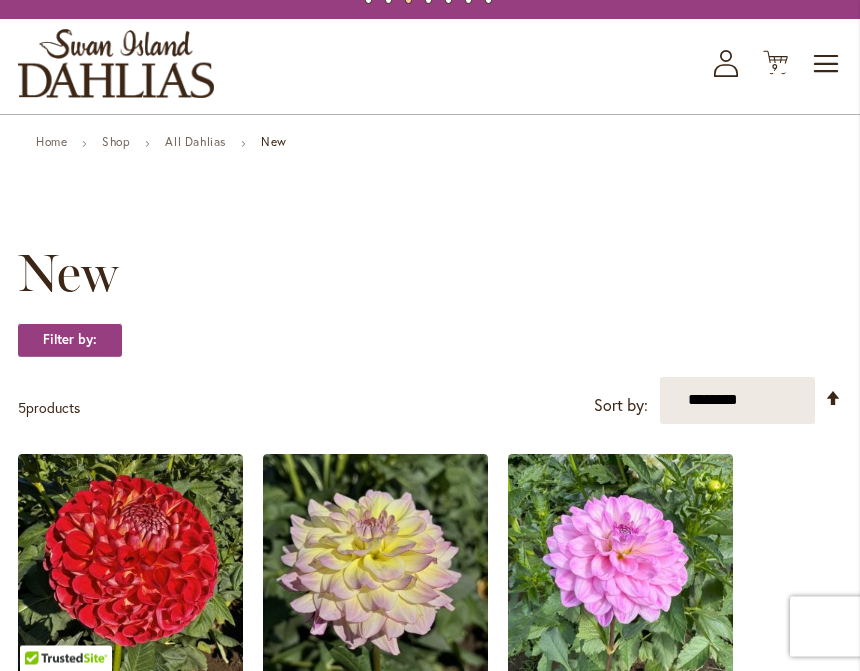 scroll, scrollTop: 0, scrollLeft: 0, axis: both 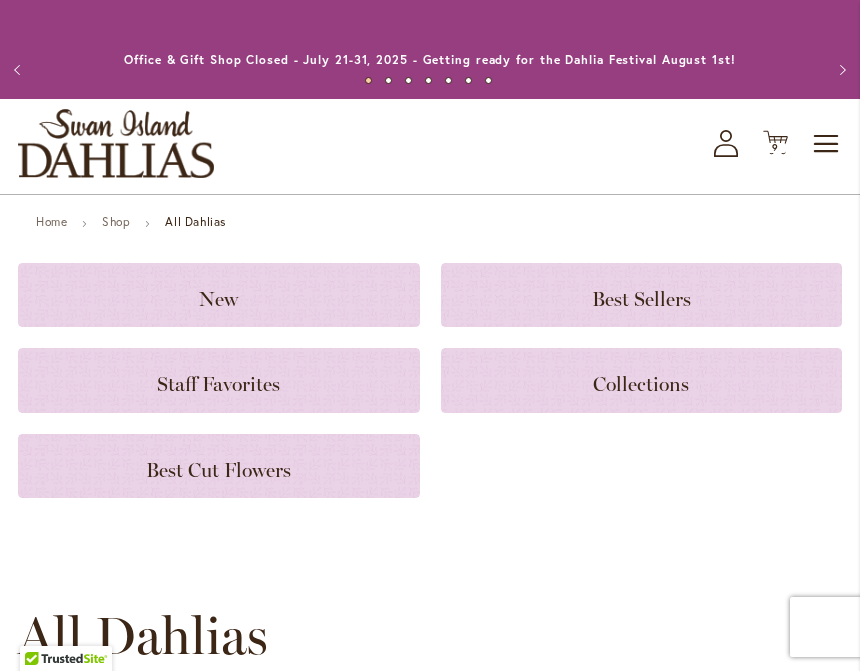 click on "Best Cut Flowers" 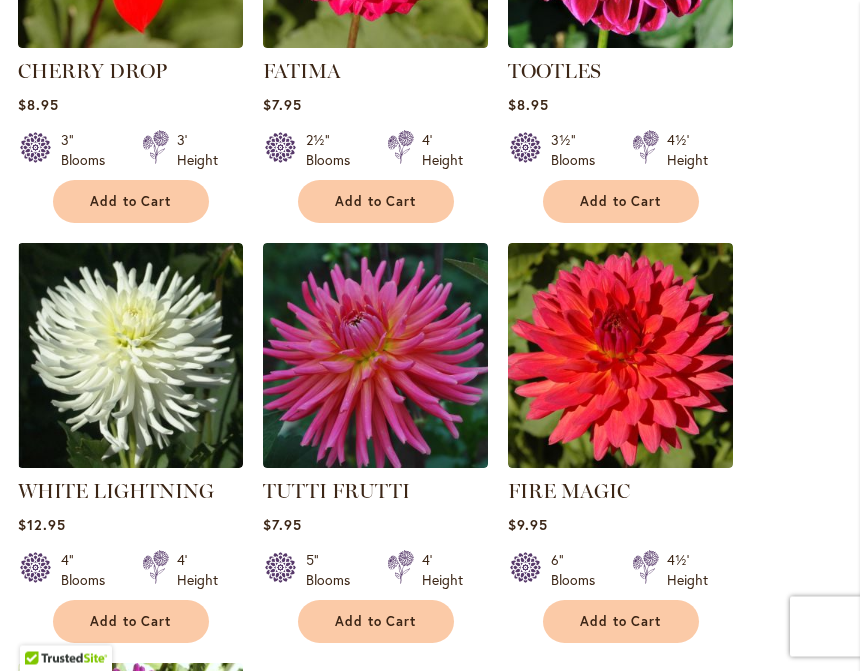 scroll, scrollTop: 1972, scrollLeft: 0, axis: vertical 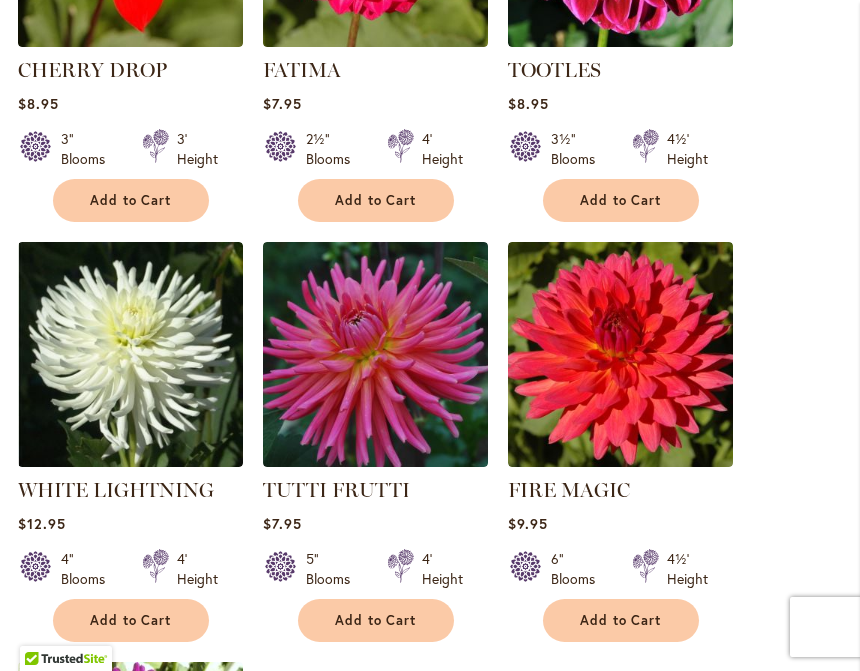 click on "Add to Cart" at bounding box center [376, 620] 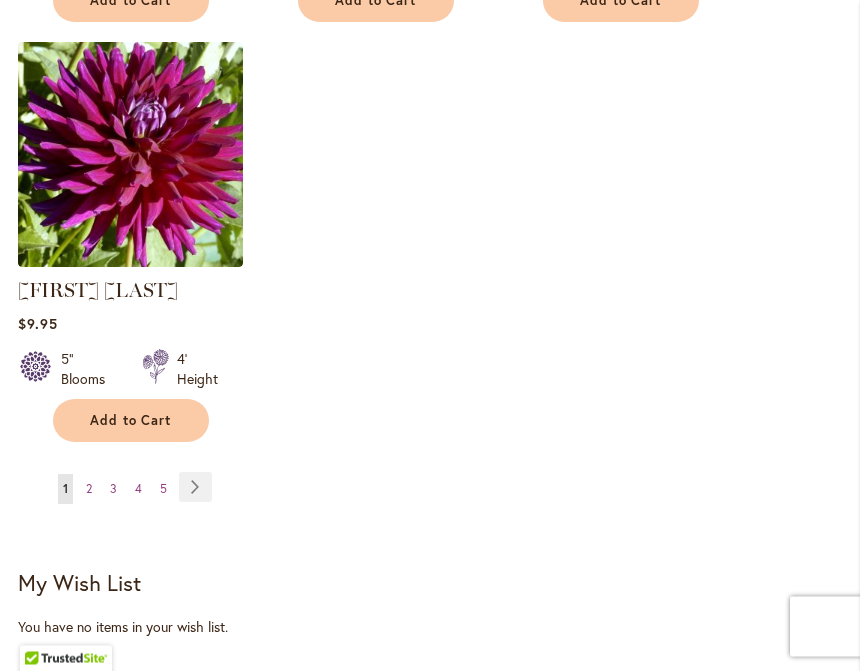 scroll, scrollTop: 2644, scrollLeft: 0, axis: vertical 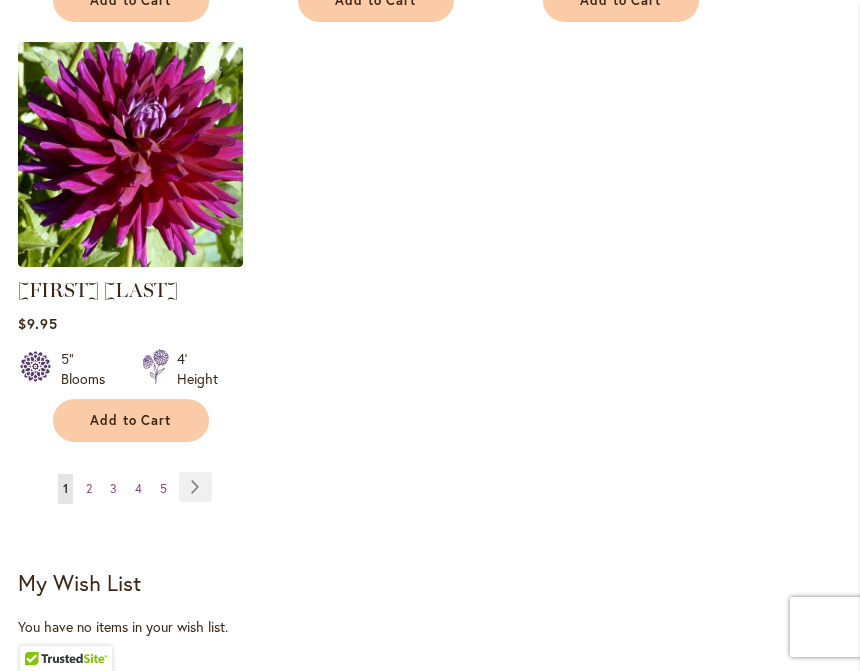 click on "Page
Next" at bounding box center (195, 487) 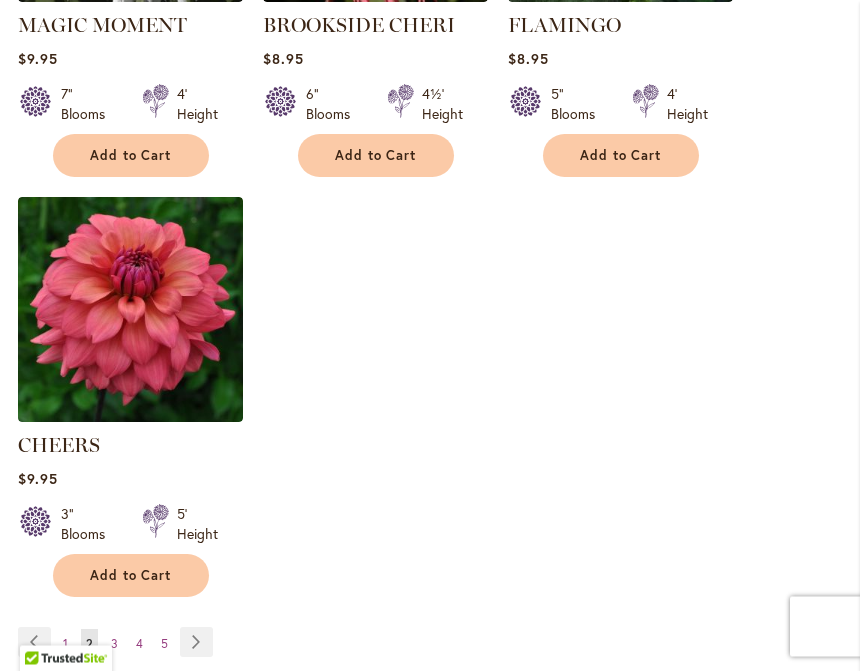 scroll, scrollTop: 2486, scrollLeft: 0, axis: vertical 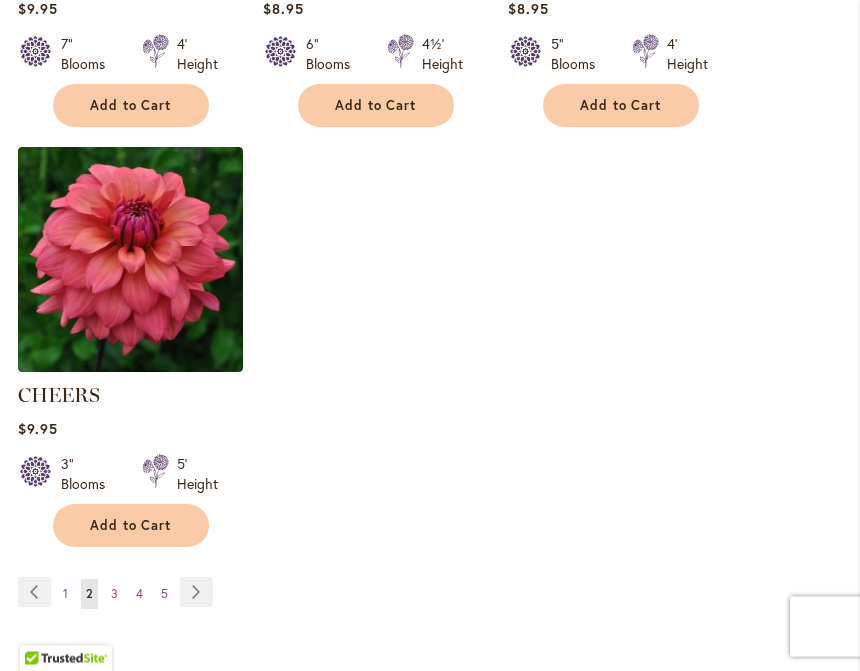 click on "Page
Next" at bounding box center [196, 593] 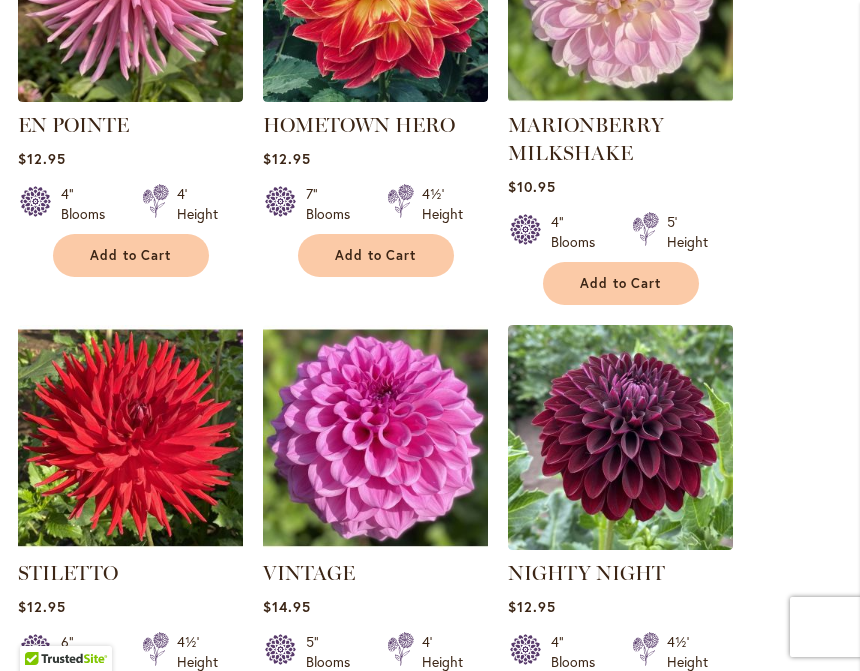 scroll, scrollTop: 1911, scrollLeft: 0, axis: vertical 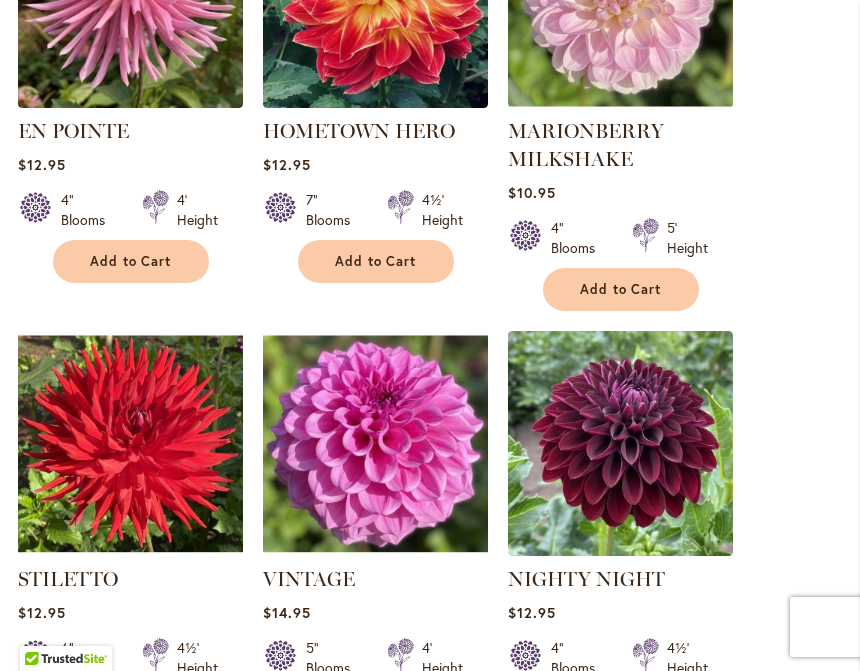 click on "Add to Cart" at bounding box center [376, 261] 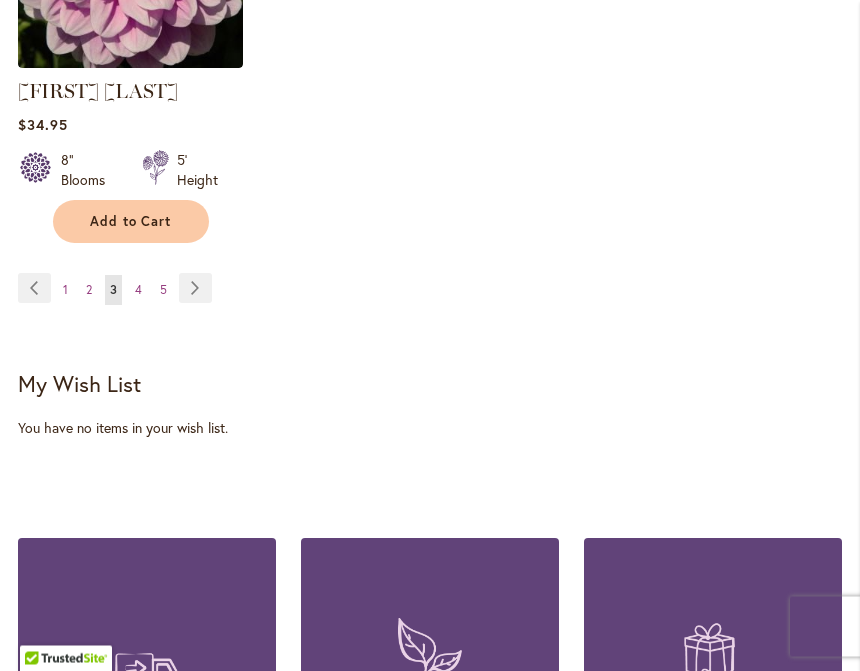 scroll, scrollTop: 2871, scrollLeft: 0, axis: vertical 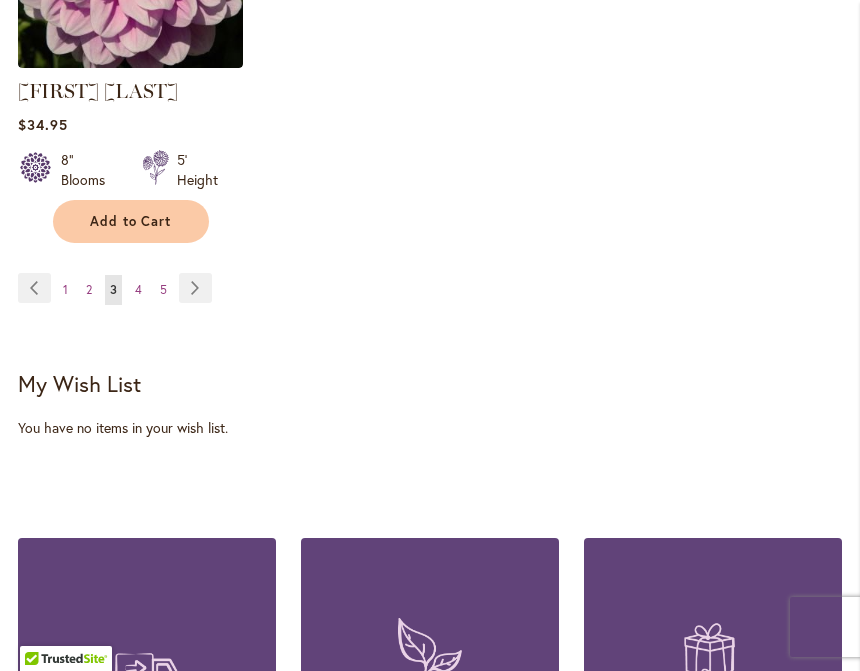 click on "Page
Next" at bounding box center [195, 288] 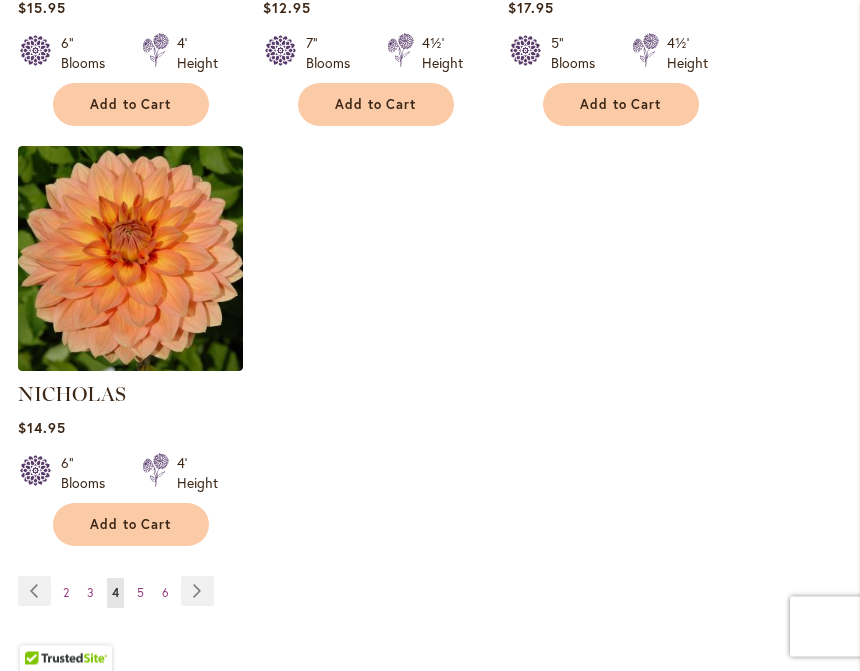 scroll, scrollTop: 2516, scrollLeft: 0, axis: vertical 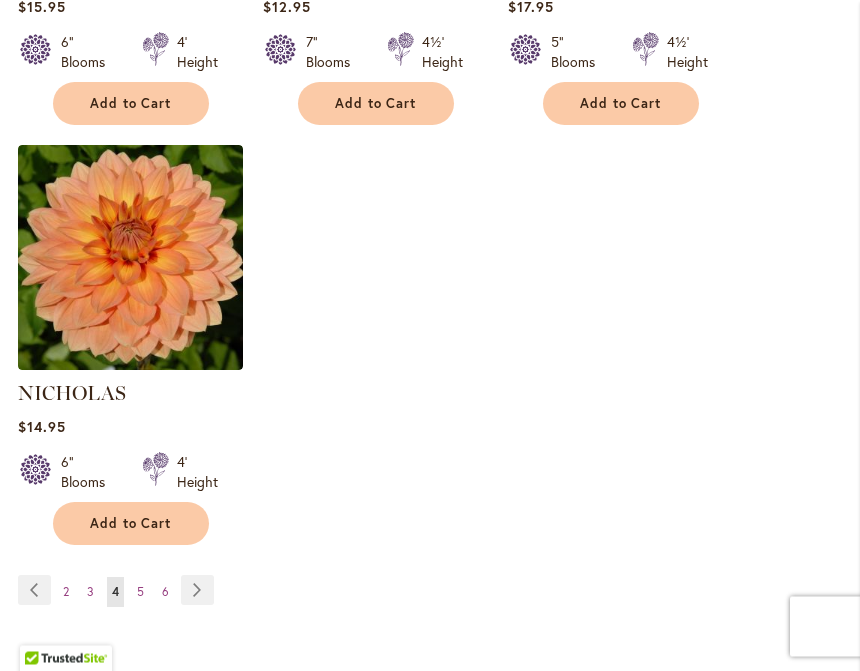 click on "Page
Next" at bounding box center [197, 591] 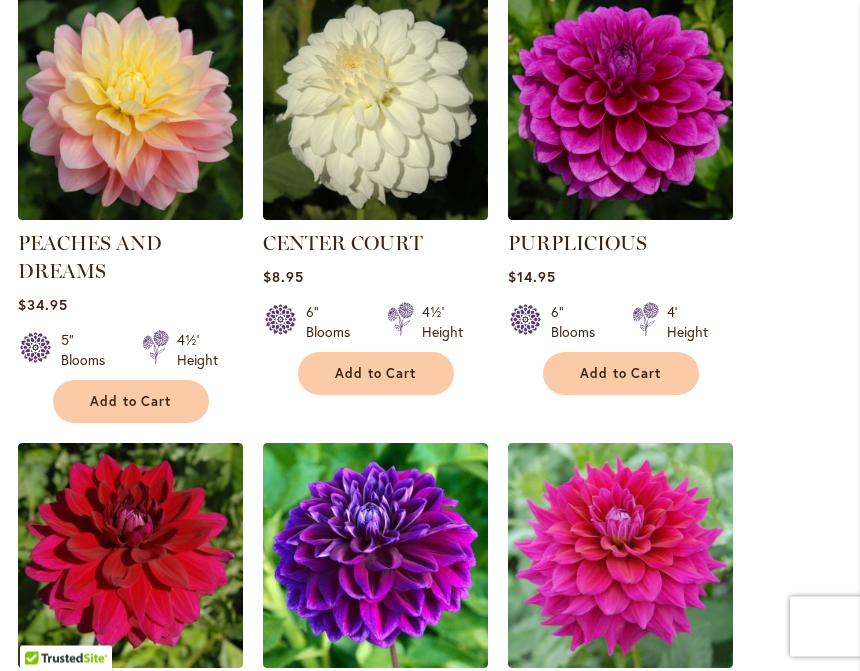 scroll, scrollTop: 959, scrollLeft: 0, axis: vertical 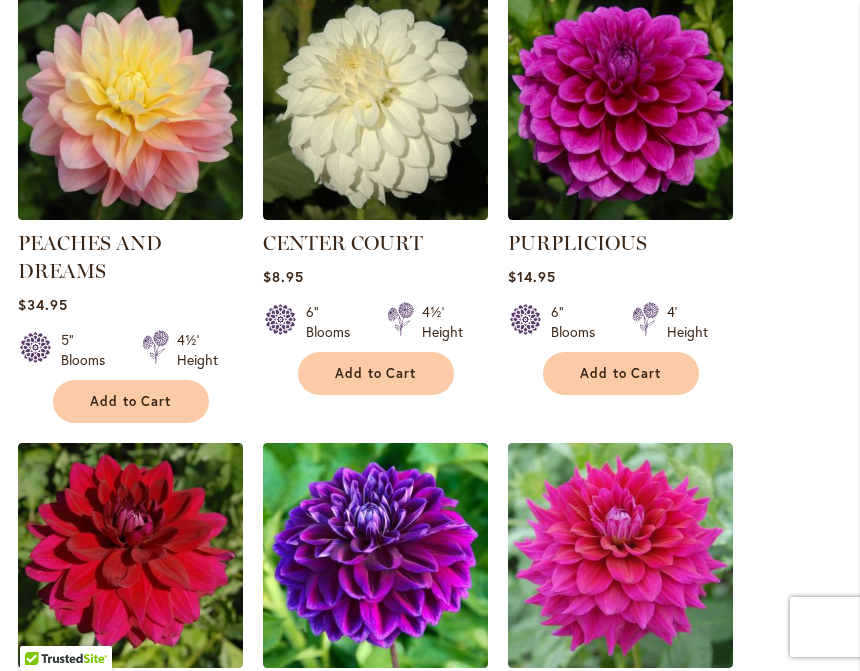 click on "Add to Cart" at bounding box center (621, 373) 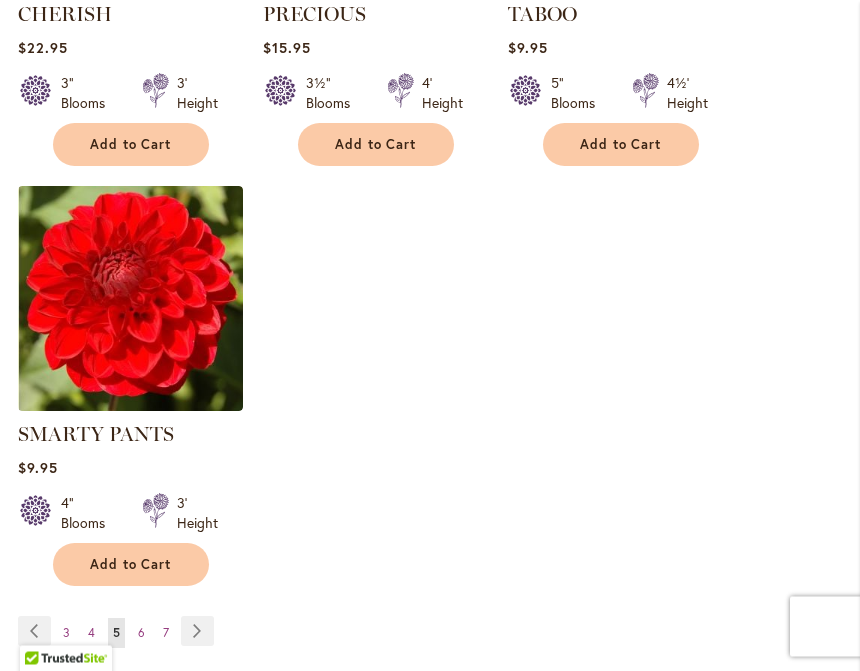 scroll, scrollTop: 2528, scrollLeft: 0, axis: vertical 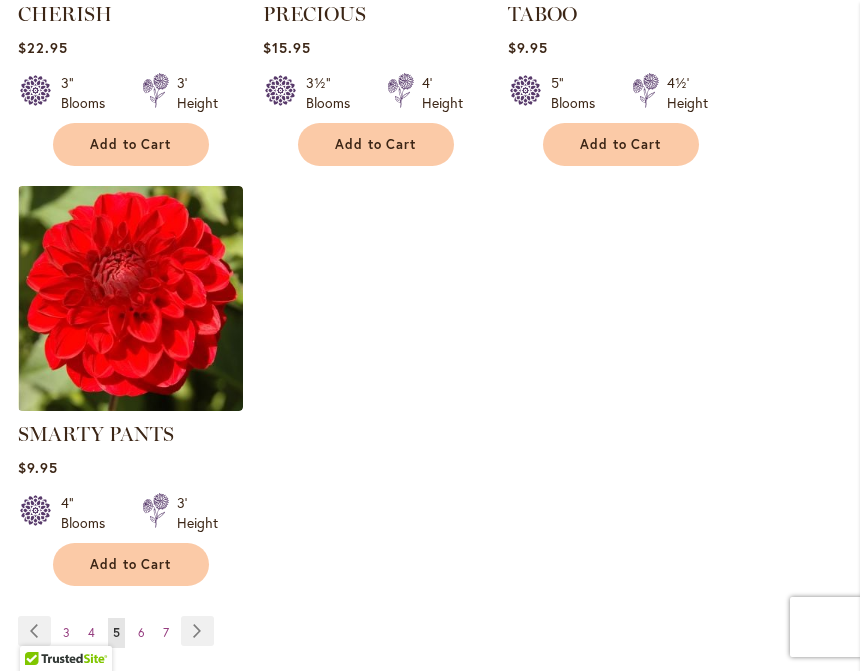 click on "Add to Cart" at bounding box center [131, 564] 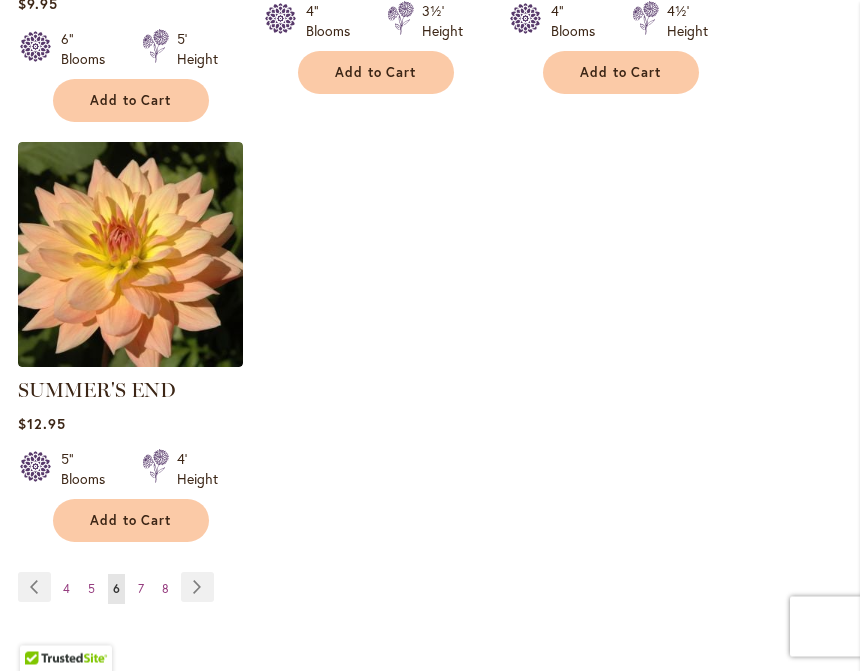scroll, scrollTop: 2520, scrollLeft: 0, axis: vertical 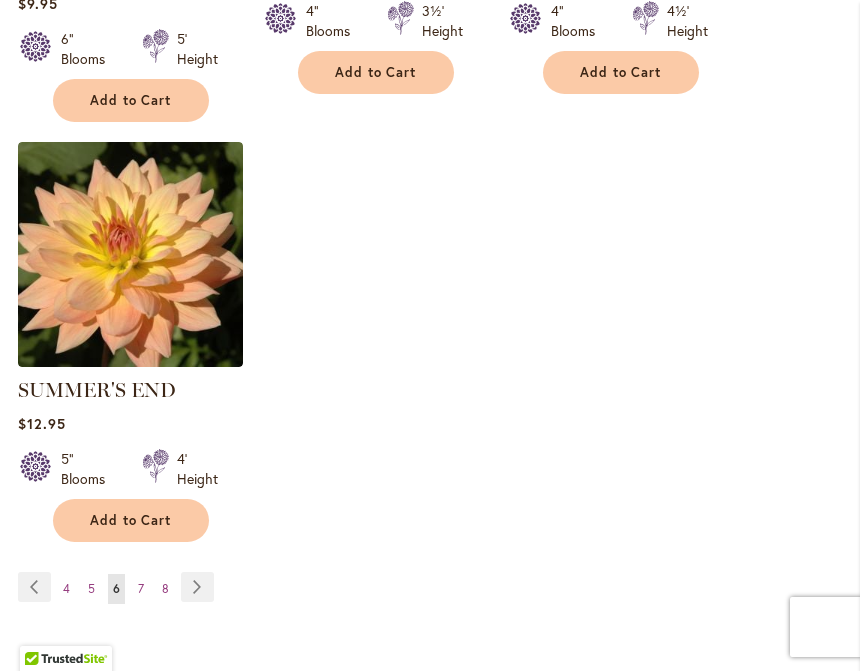 click on "Add to Cart" at bounding box center (131, 520) 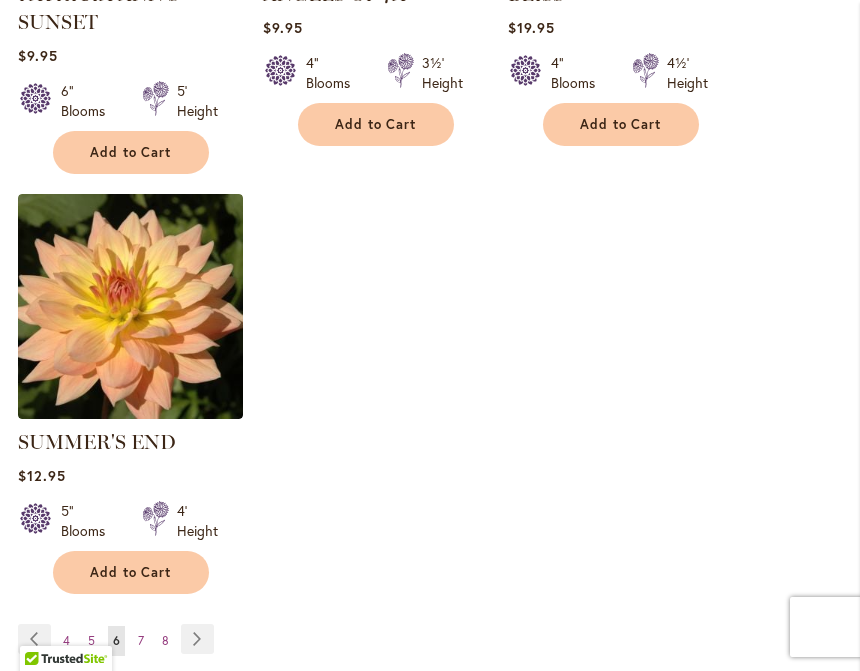 click on "Page
Next" at bounding box center [197, 639] 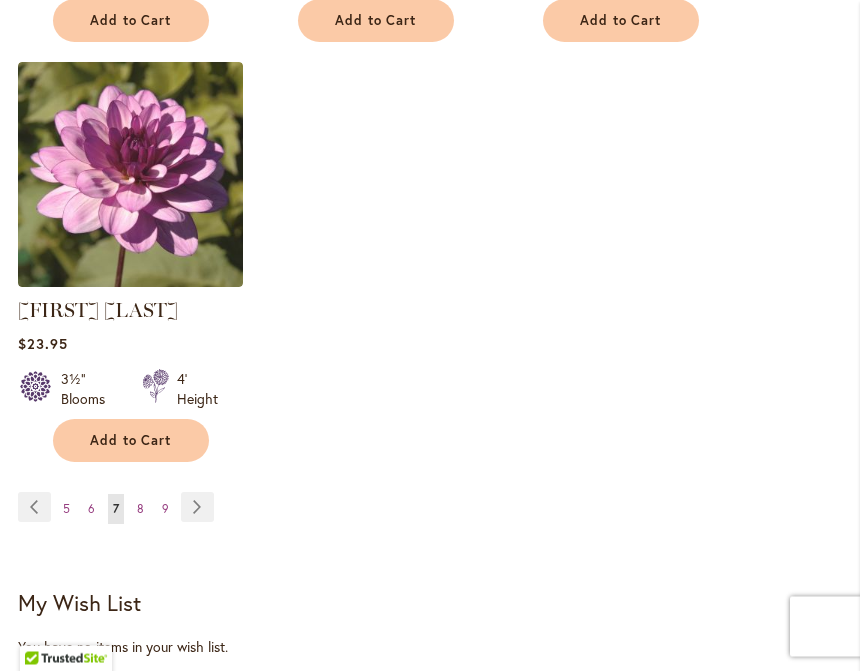 scroll, scrollTop: 2609, scrollLeft: 0, axis: vertical 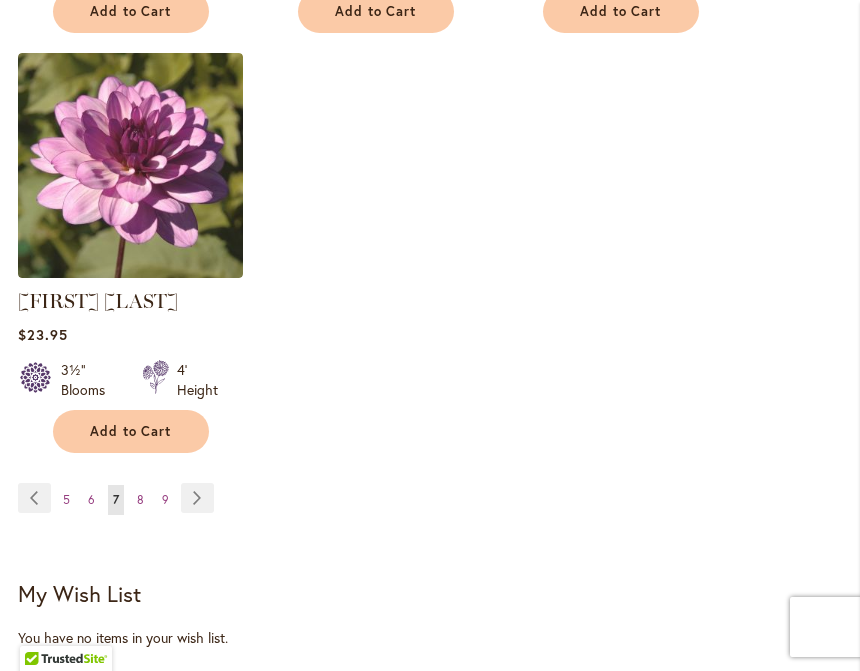 click on "Page
Next" at bounding box center (197, 498) 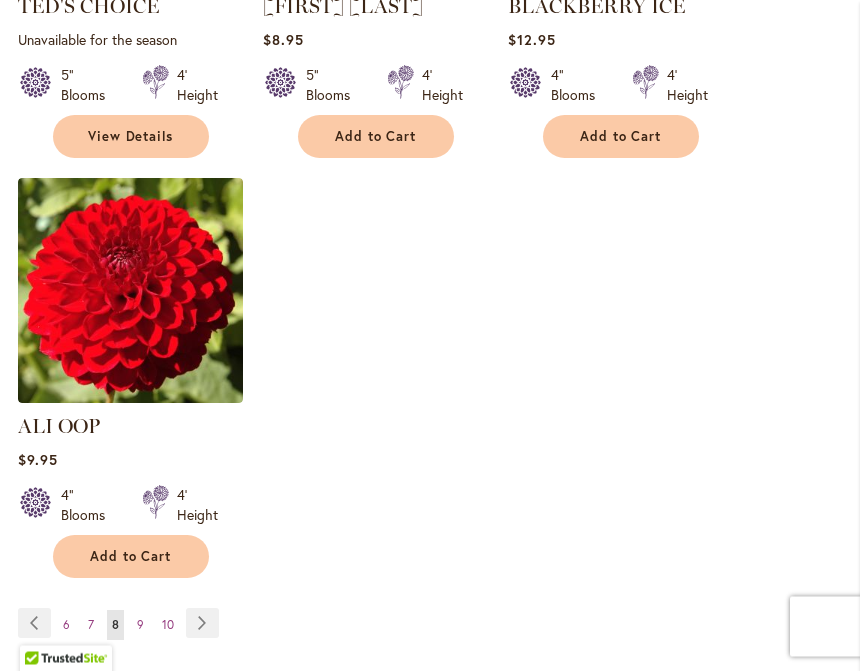 scroll, scrollTop: 2458, scrollLeft: 0, axis: vertical 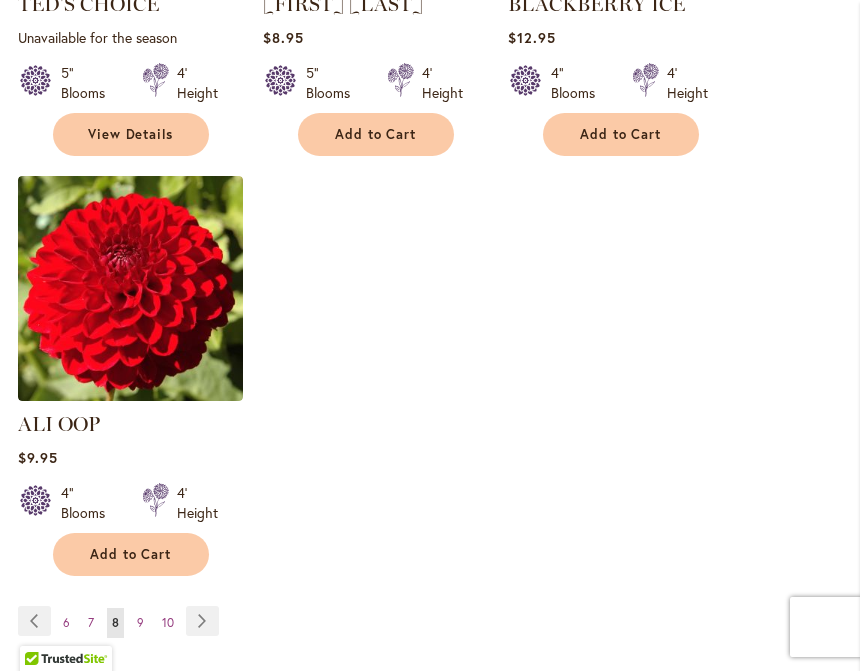 click on "Page
Next" at bounding box center [202, 621] 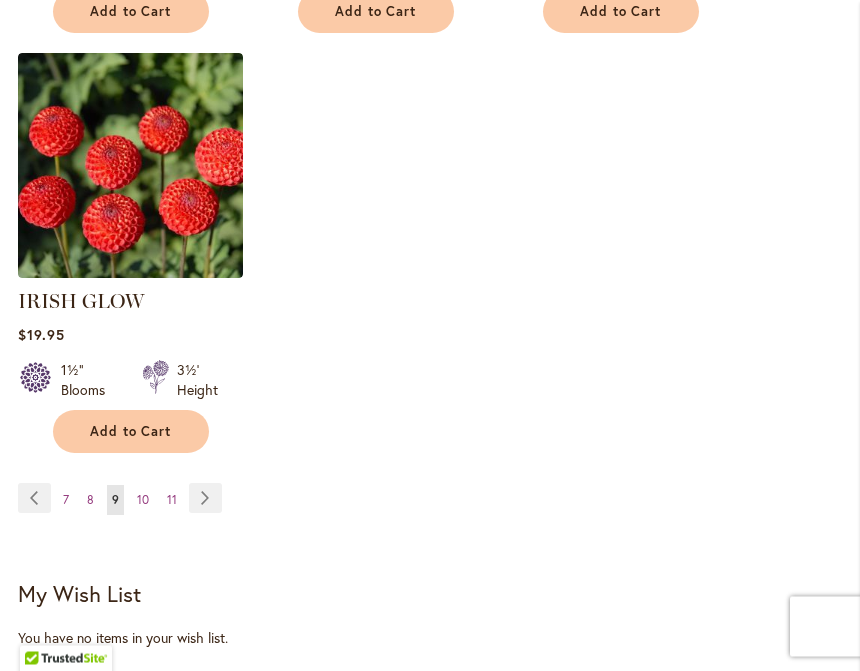 scroll, scrollTop: 2581, scrollLeft: 0, axis: vertical 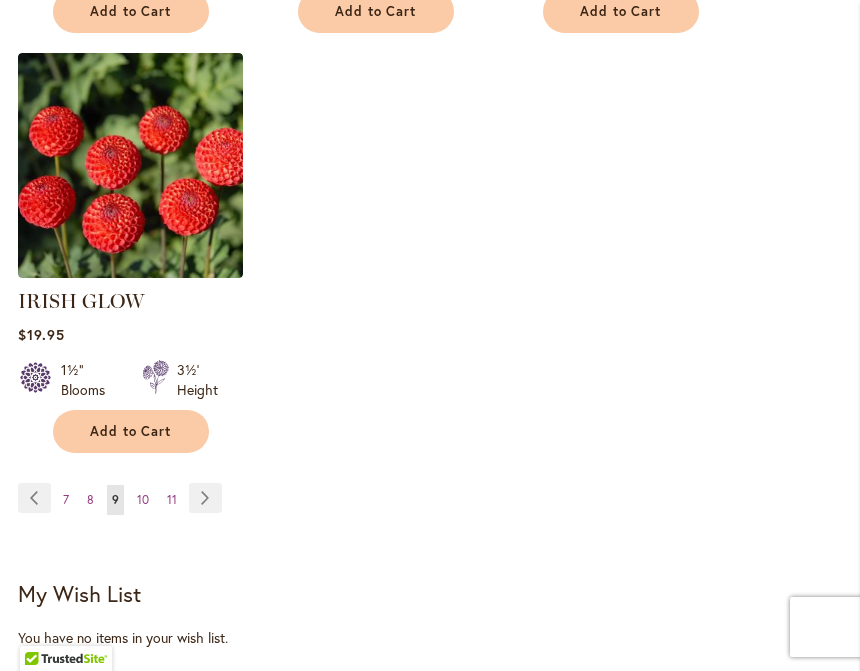 click on "Page
Next" at bounding box center (205, 498) 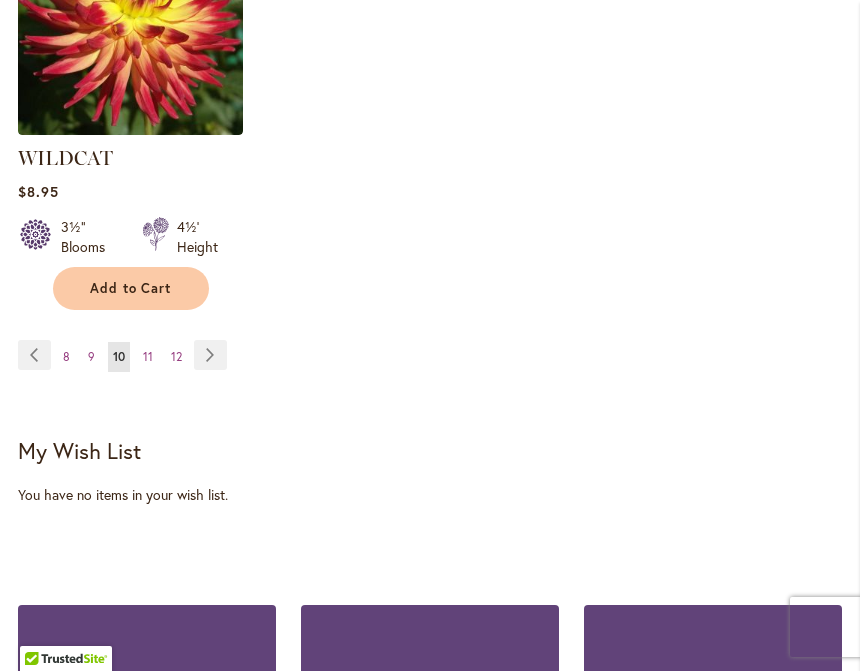 scroll, scrollTop: 2725, scrollLeft: 0, axis: vertical 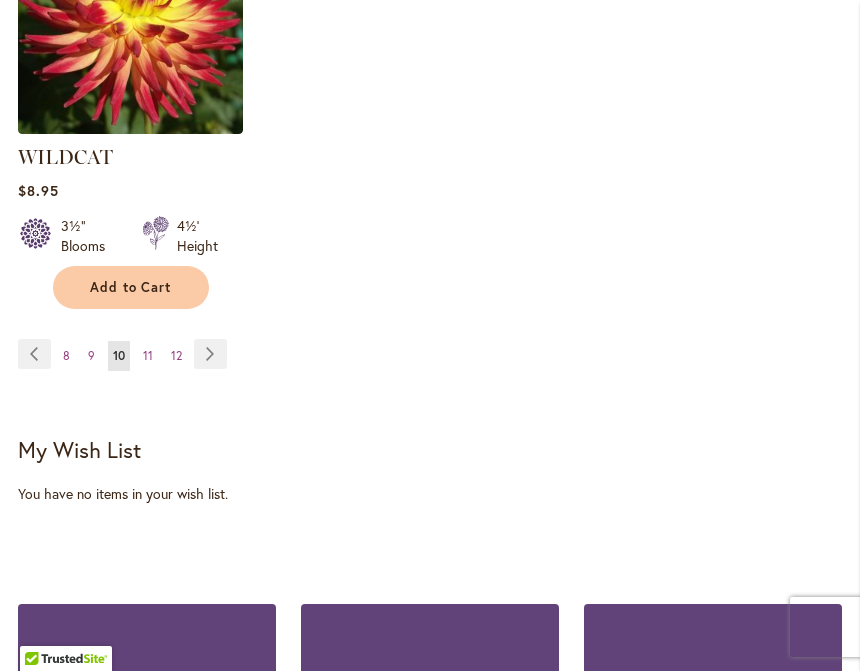 click on "Page
Next" at bounding box center [210, 354] 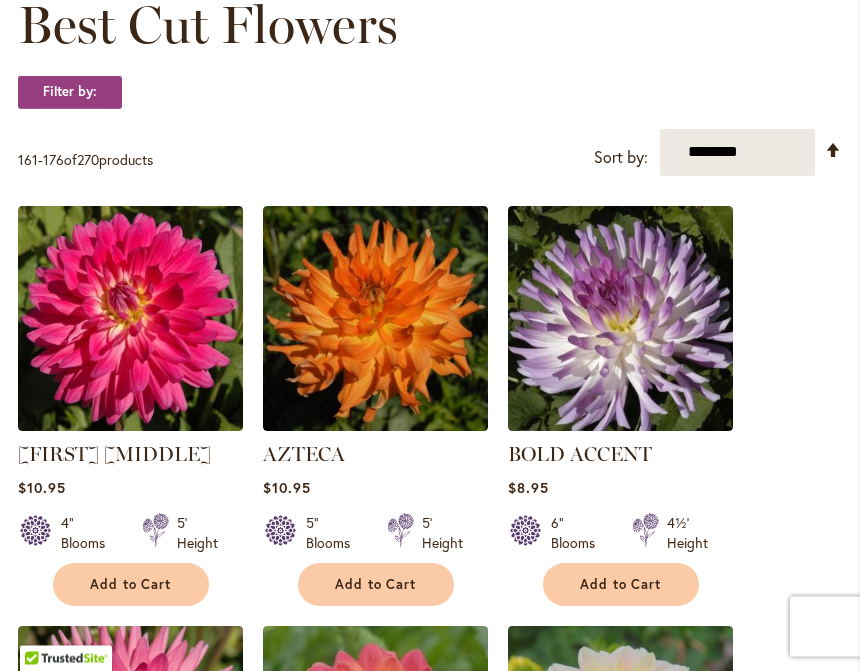scroll, scrollTop: 329, scrollLeft: 0, axis: vertical 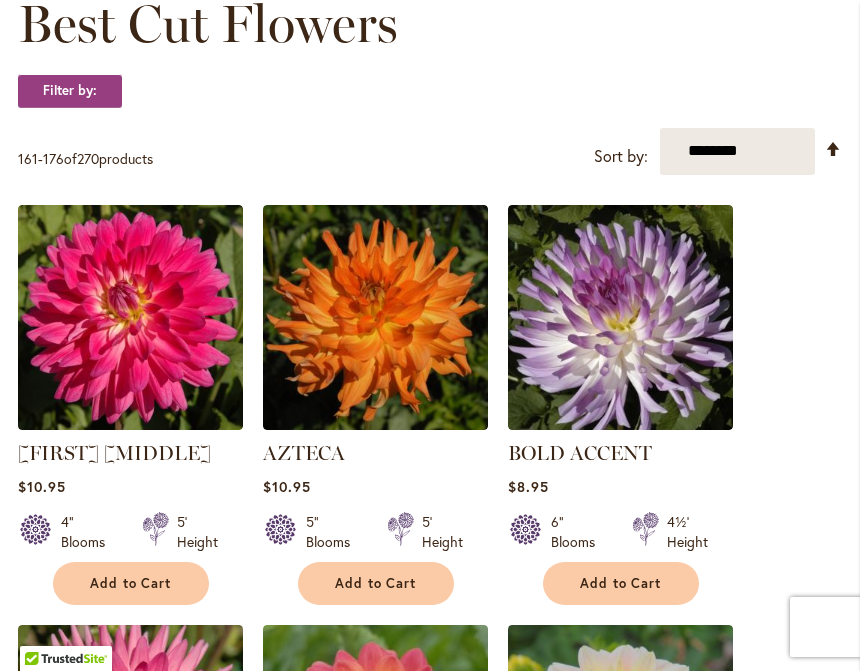 click on "Add to Cart" at bounding box center [621, 583] 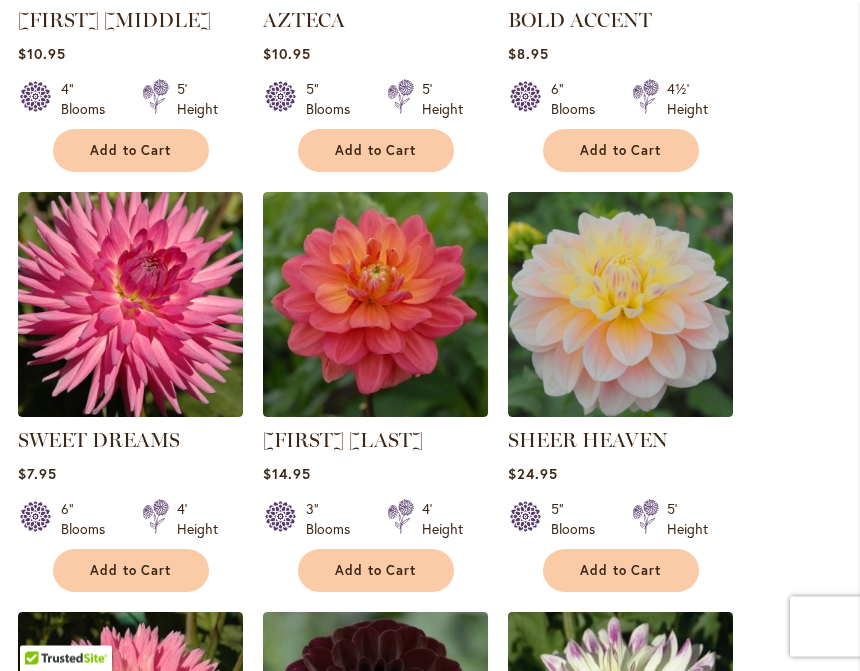 scroll, scrollTop: 815, scrollLeft: 0, axis: vertical 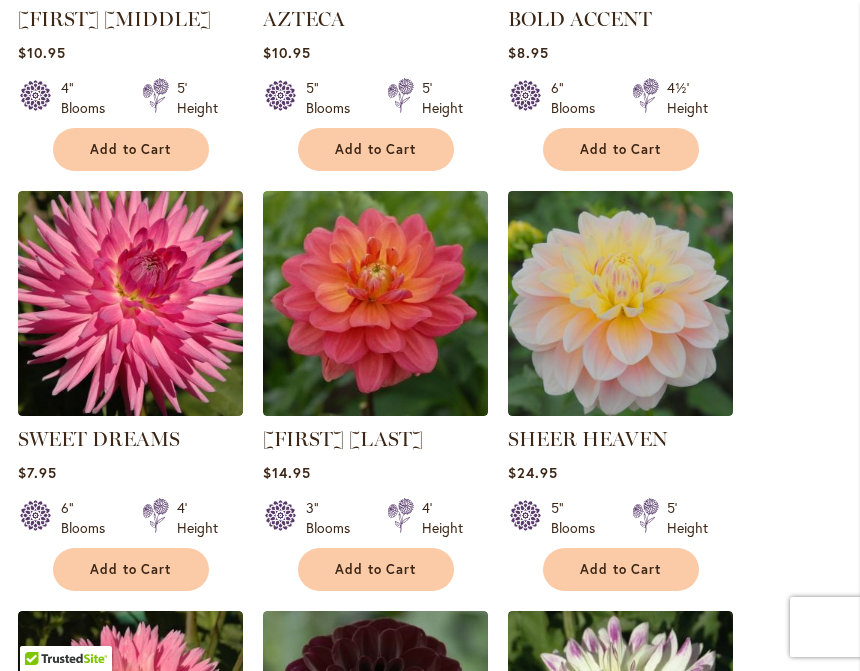 click on "Add to Cart" at bounding box center [131, 569] 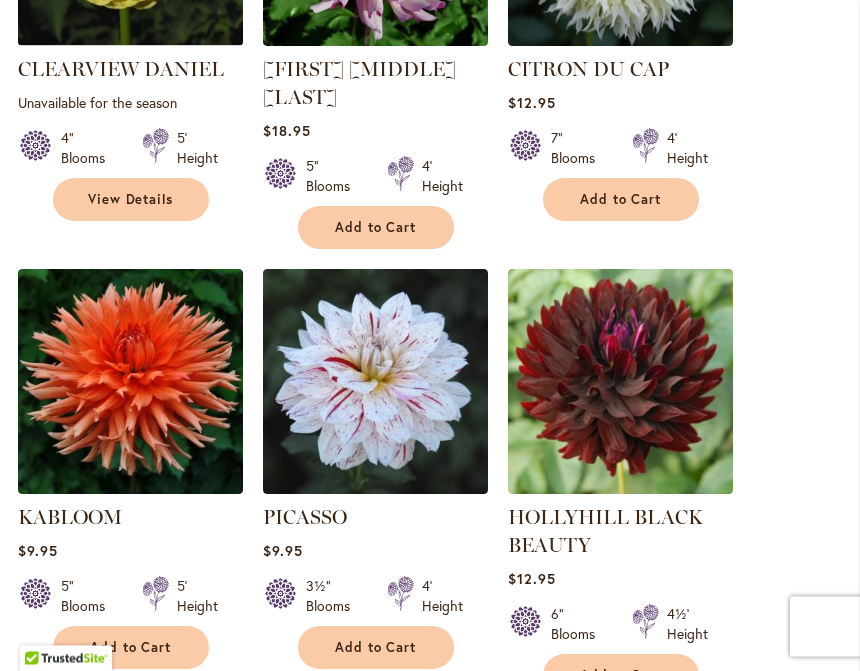 scroll, scrollTop: 2029, scrollLeft: 0, axis: vertical 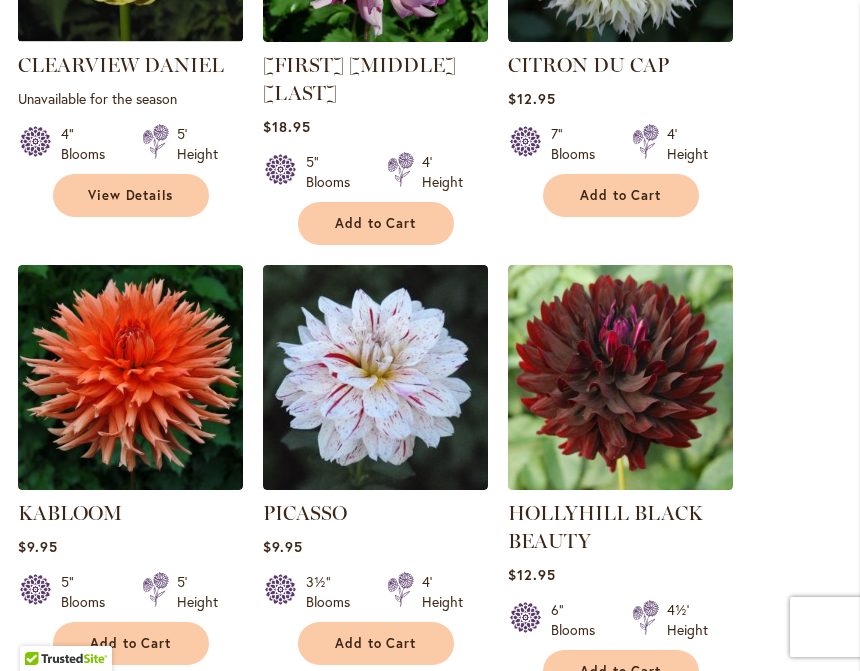 click on "Add to Cart" at bounding box center (131, 643) 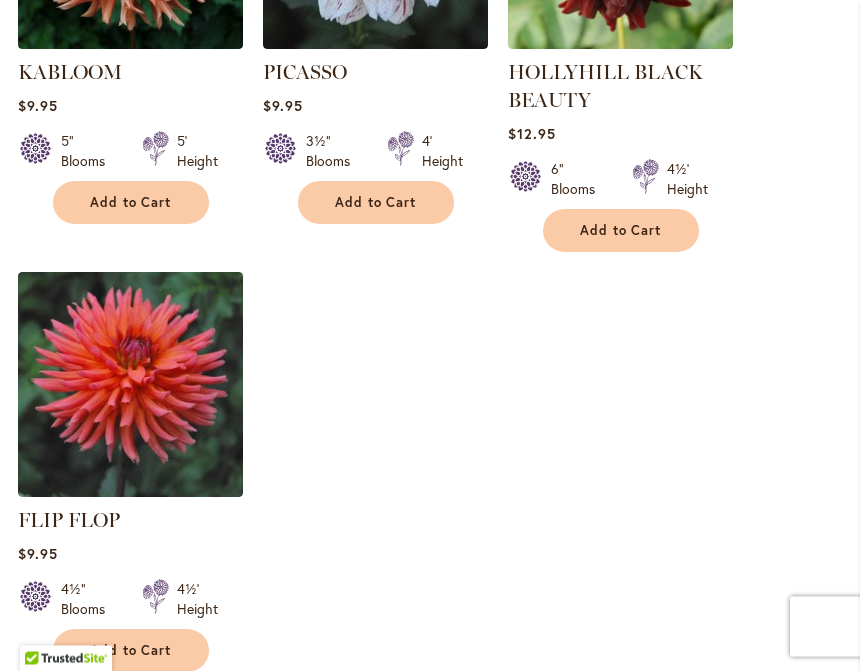 scroll, scrollTop: 2470, scrollLeft: 0, axis: vertical 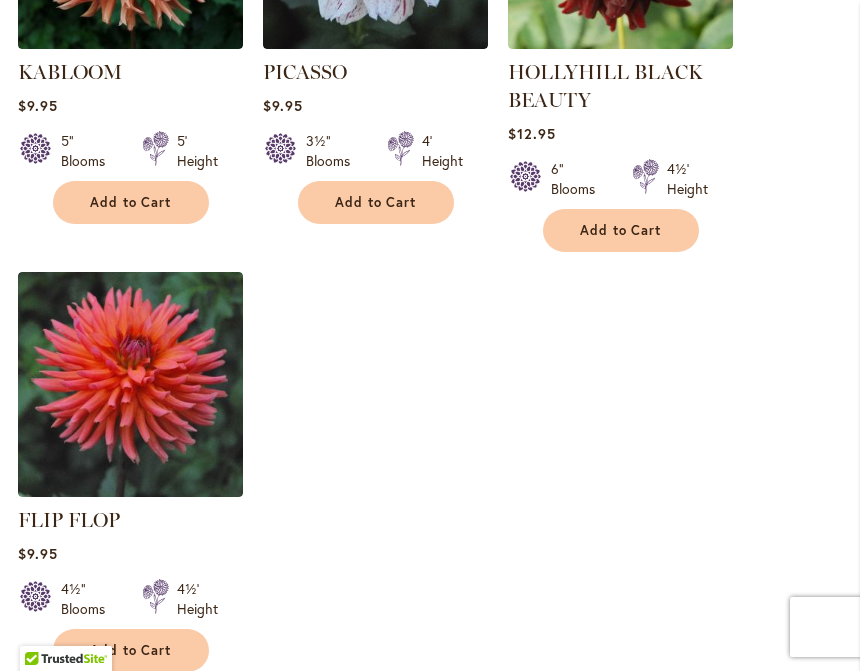 click on "Add to Cart" at bounding box center [131, 650] 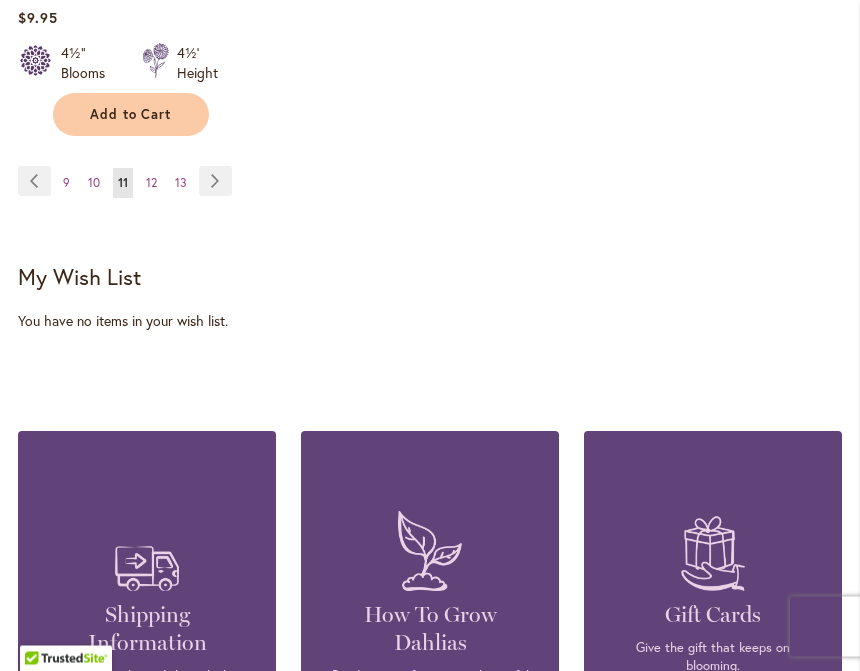 scroll, scrollTop: 3003, scrollLeft: 0, axis: vertical 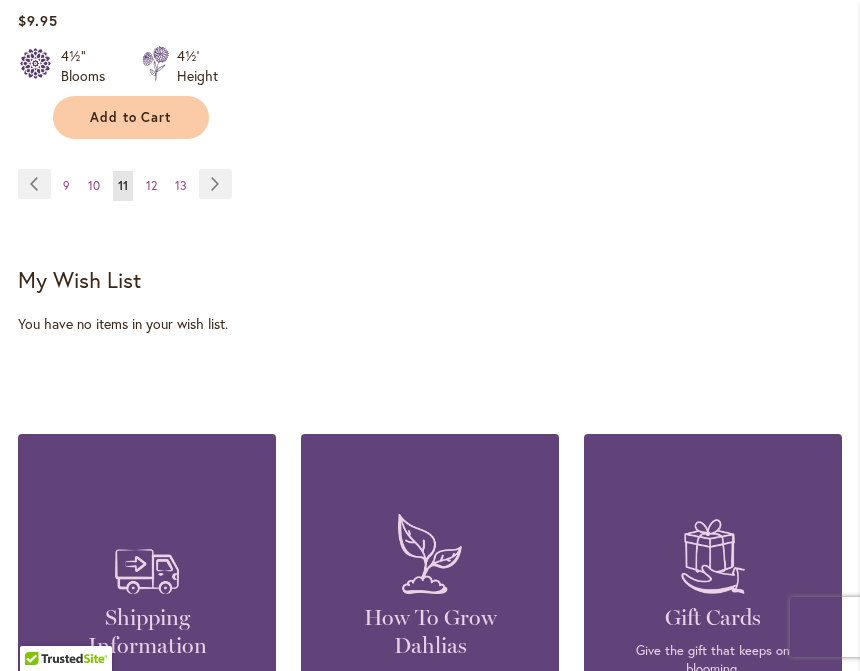 click on "Page
Next" at bounding box center [215, 184] 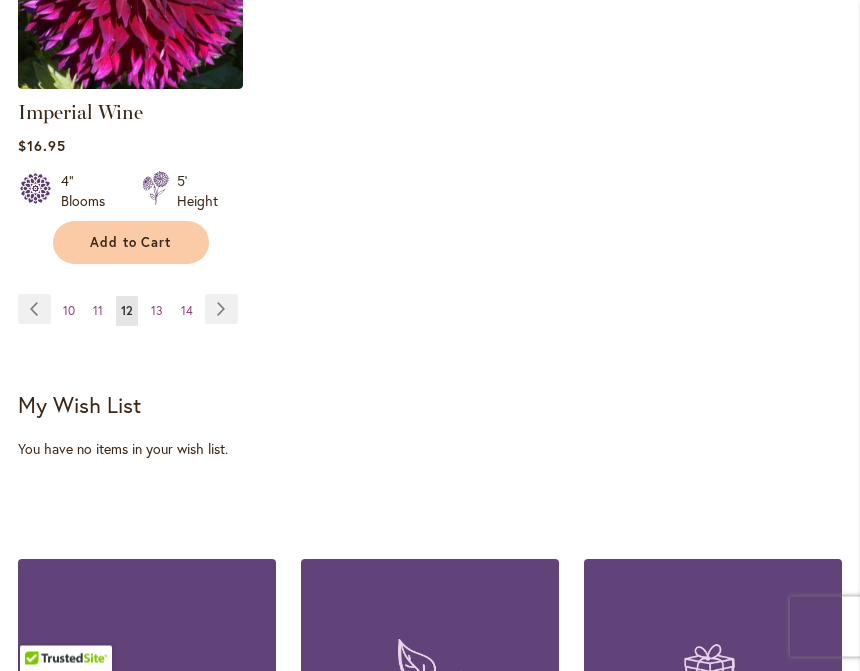 scroll, scrollTop: 2771, scrollLeft: 0, axis: vertical 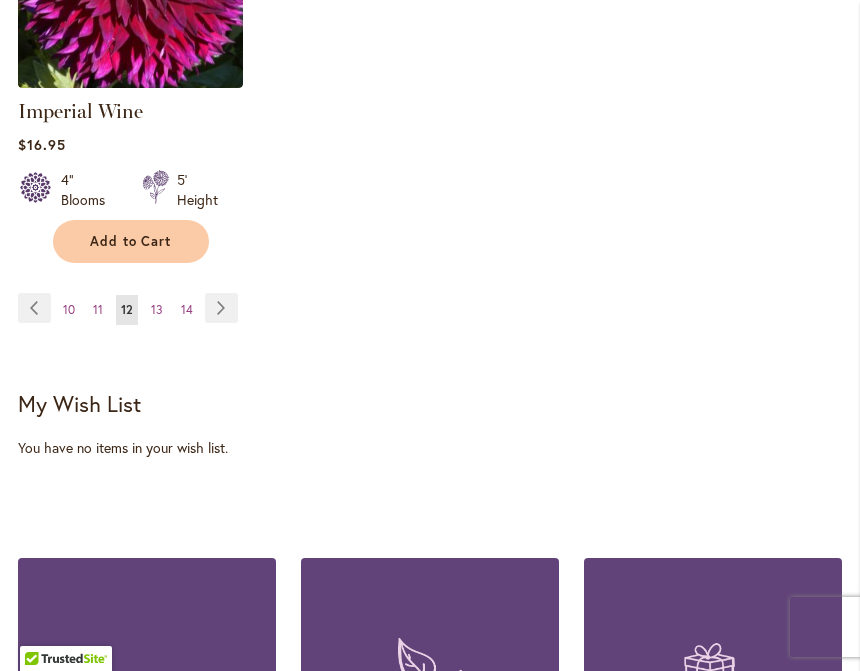 click on "Page
Next" at bounding box center [221, 308] 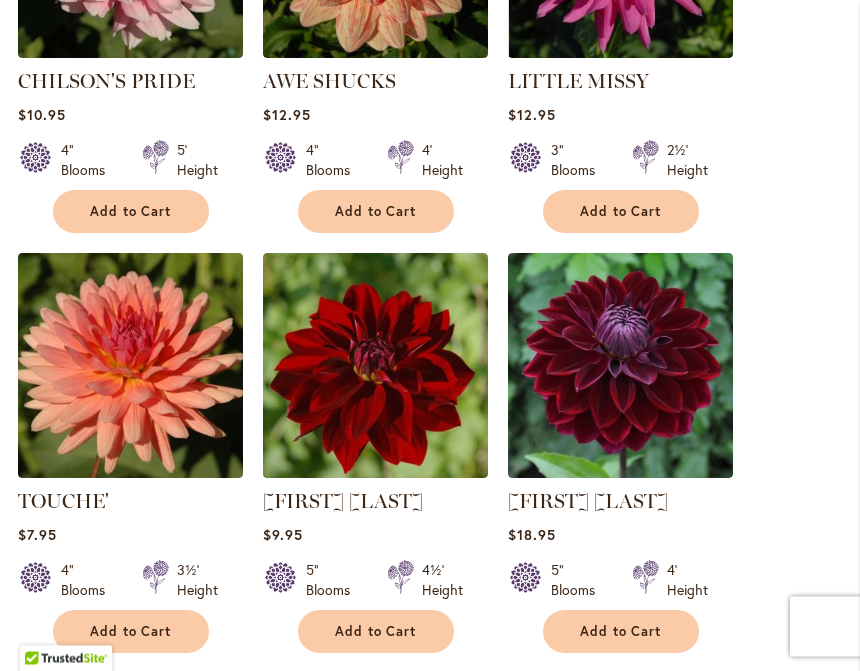 scroll, scrollTop: 1962, scrollLeft: 0, axis: vertical 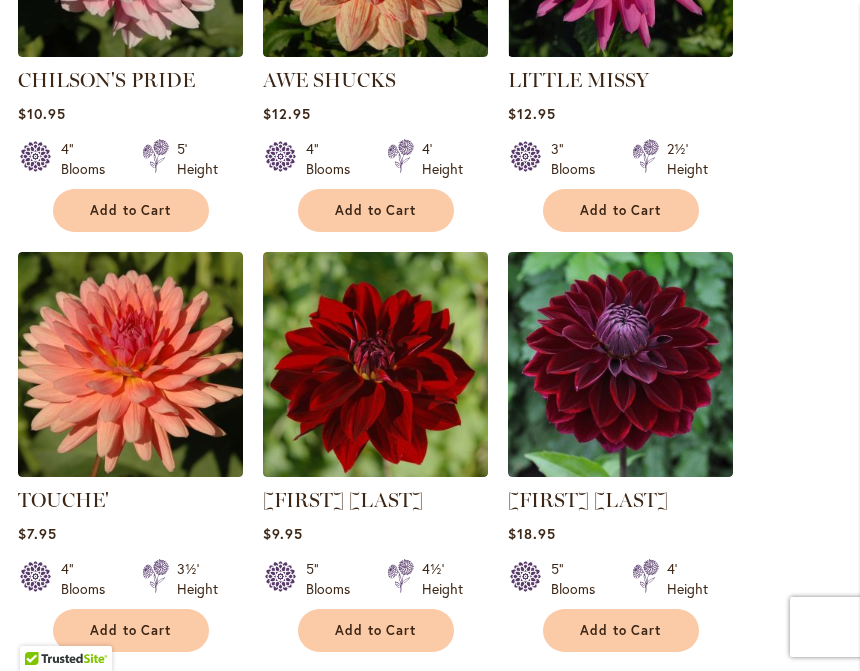 click on "Add to Cart" at bounding box center [621, 630] 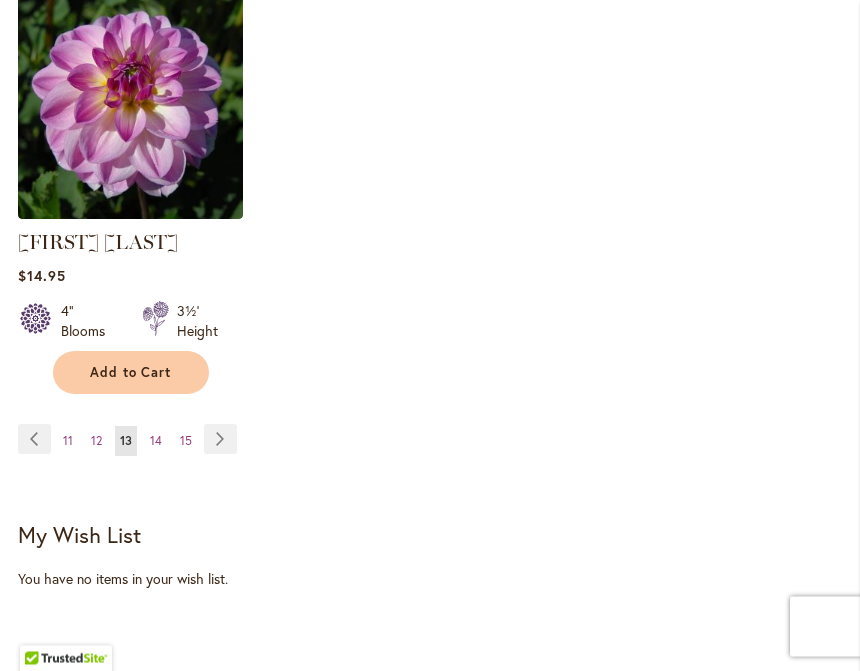 scroll, scrollTop: 2692, scrollLeft: 0, axis: vertical 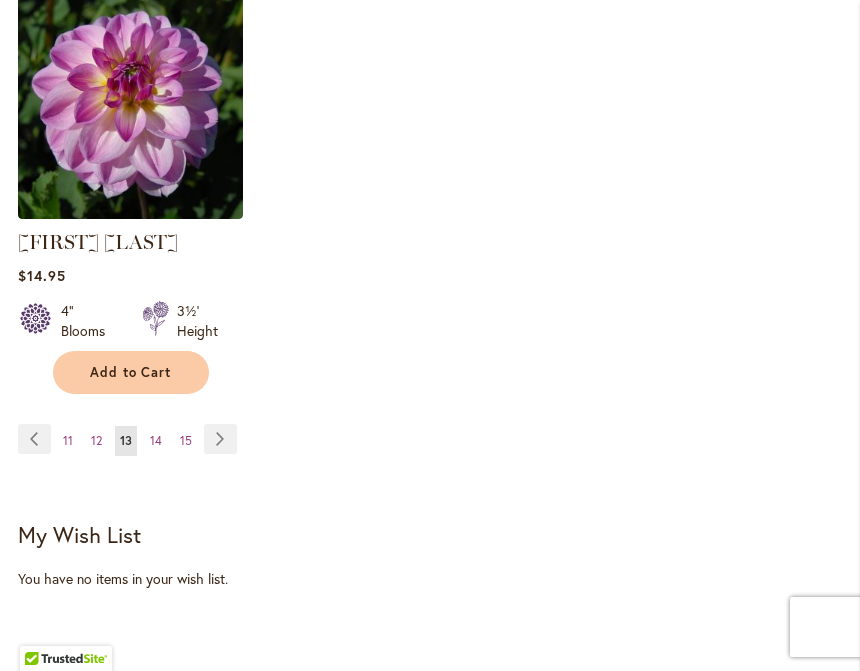click on "Page
Next" at bounding box center (220, 439) 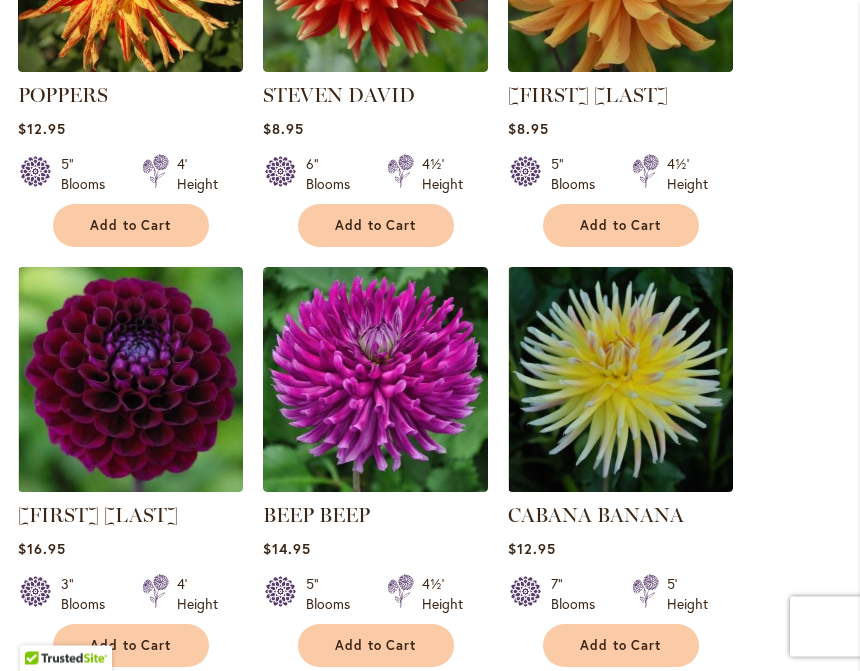 scroll, scrollTop: 688, scrollLeft: 0, axis: vertical 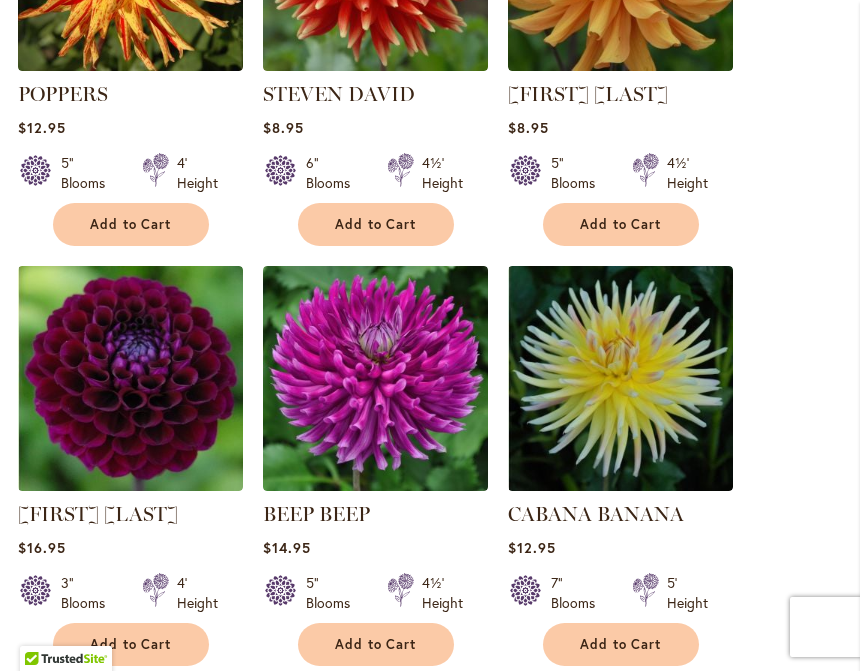 click on "Add to Cart" at bounding box center [376, 644] 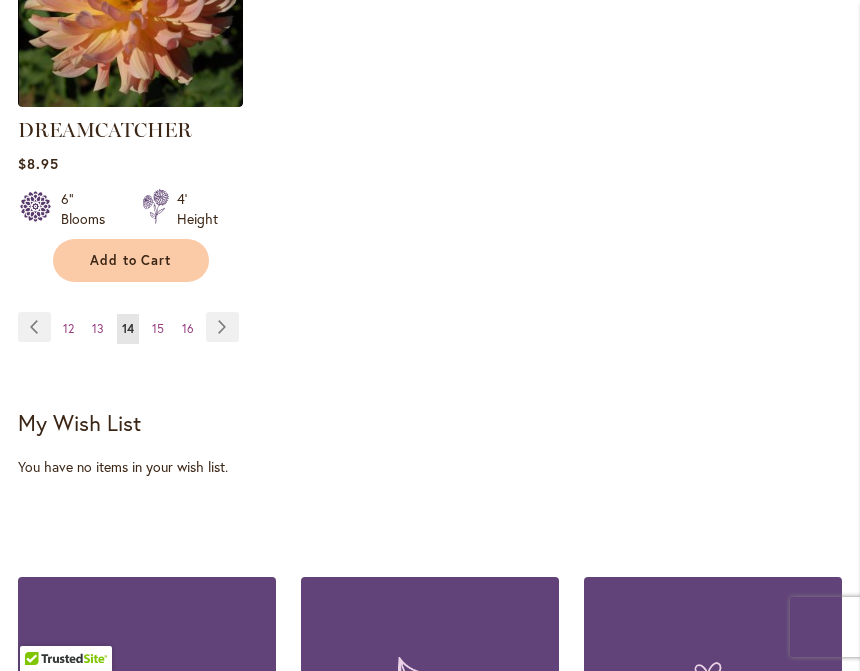 scroll, scrollTop: 2811, scrollLeft: 0, axis: vertical 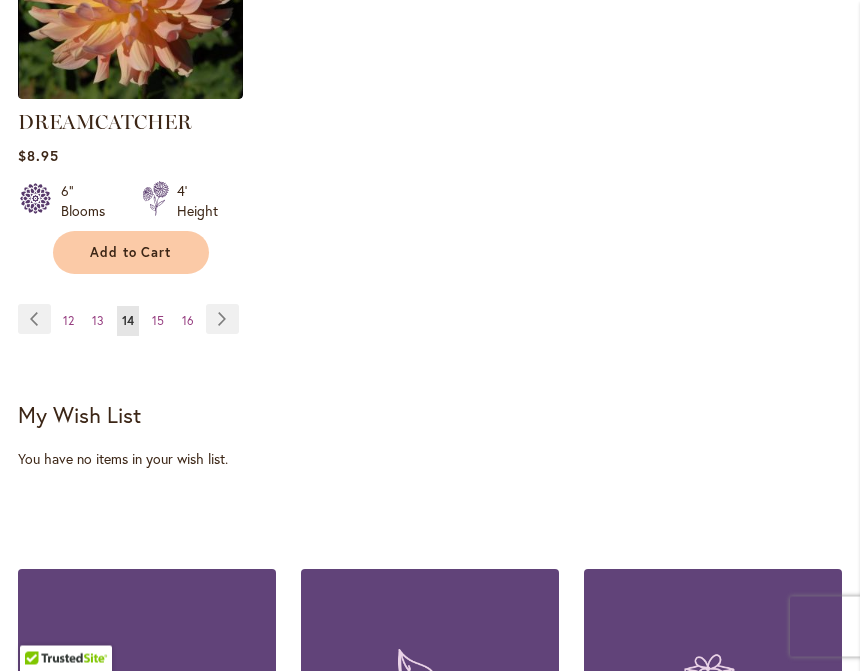 click on "Page
Next" at bounding box center [222, 320] 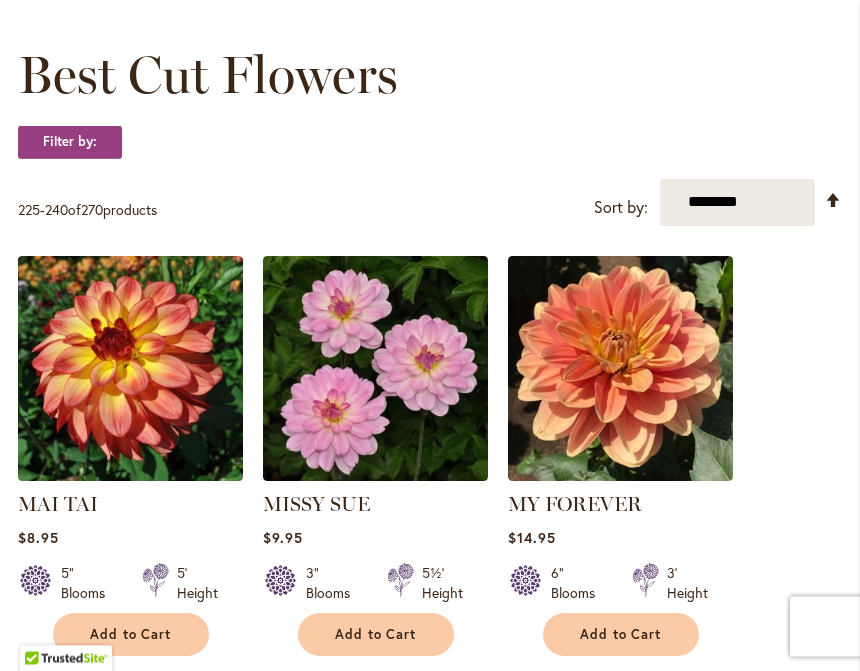 scroll, scrollTop: 279, scrollLeft: 0, axis: vertical 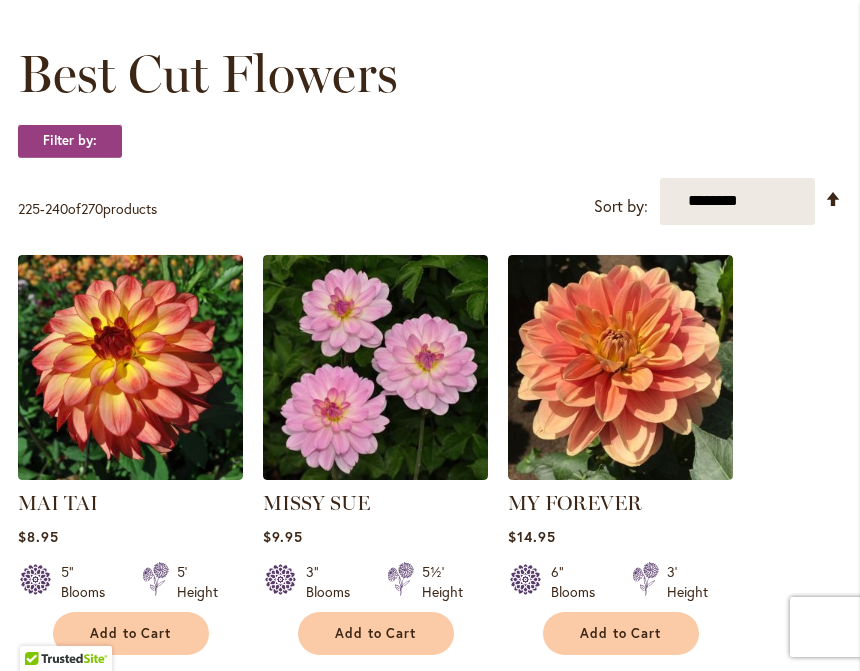click on "Add to Cart" at bounding box center (131, 633) 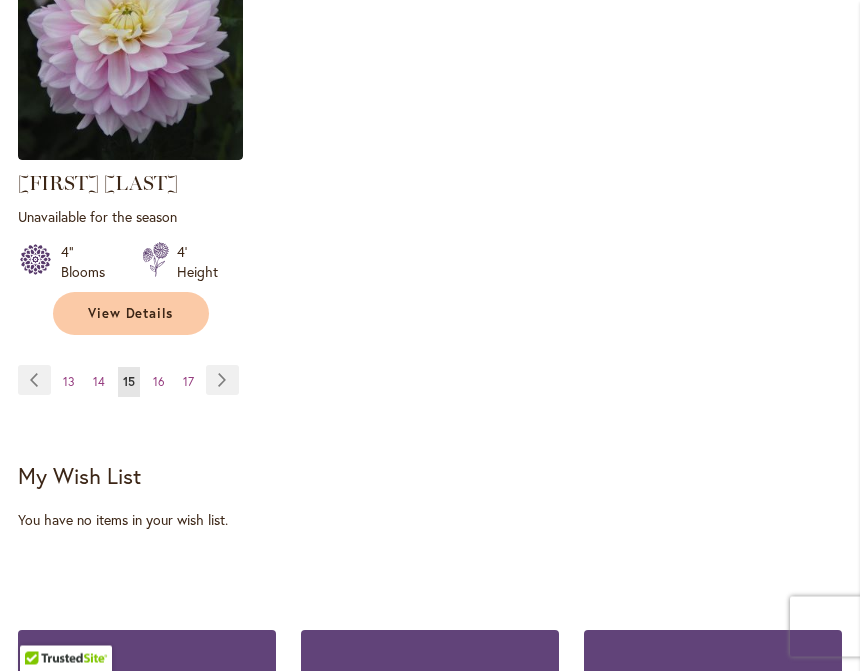 scroll, scrollTop: 2751, scrollLeft: 0, axis: vertical 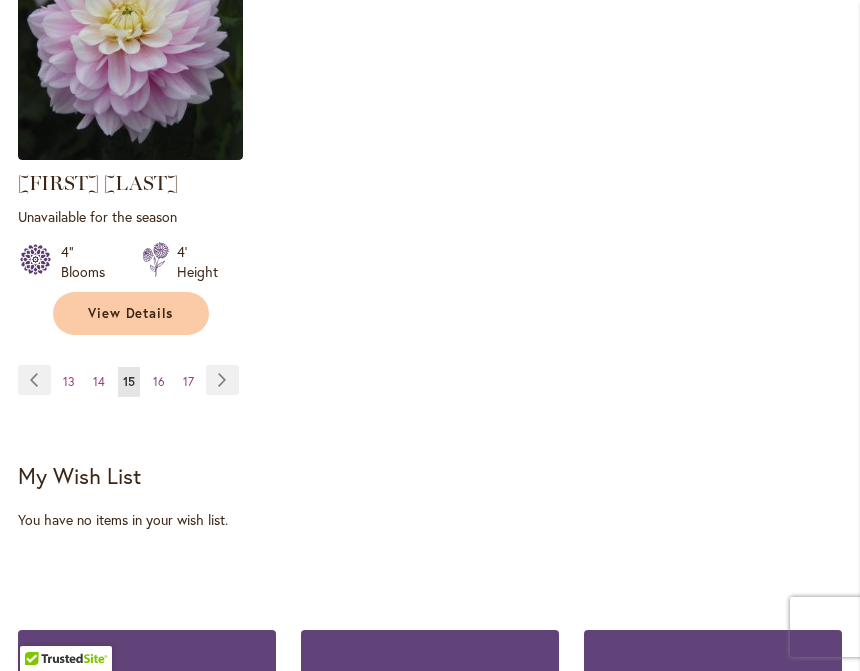 click on "Page
Next" at bounding box center [222, 380] 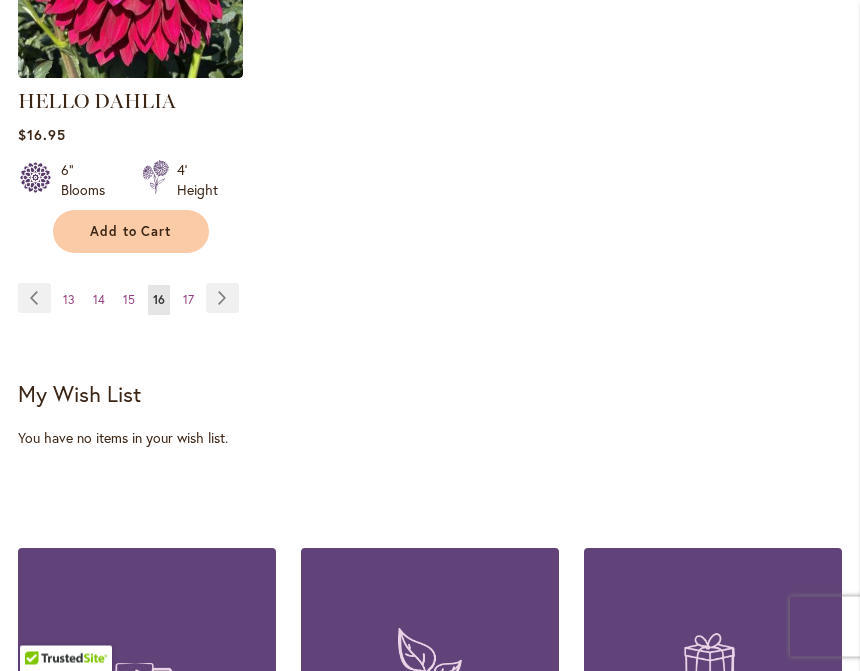 scroll, scrollTop: 2850, scrollLeft: 0, axis: vertical 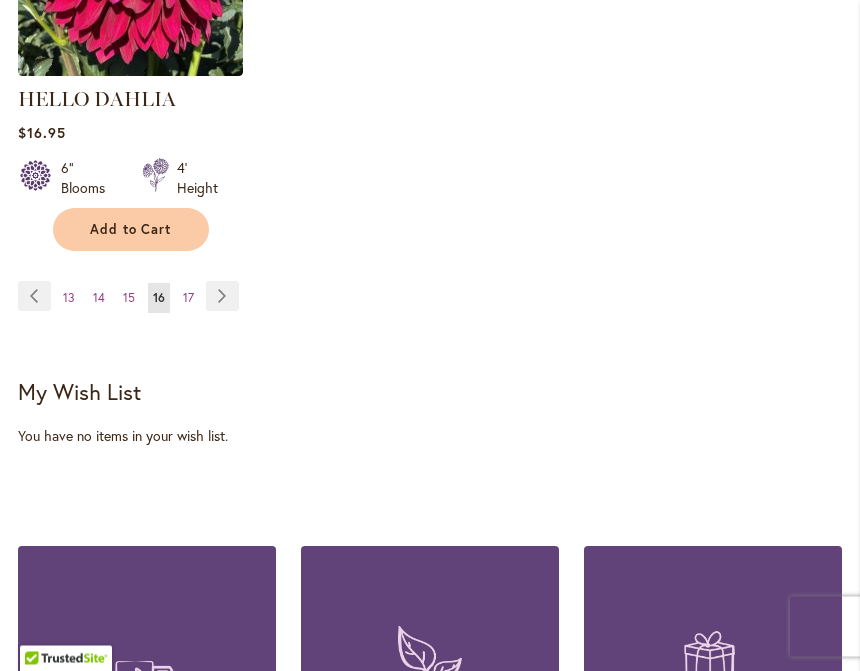 click on "Page
Next" at bounding box center [222, 297] 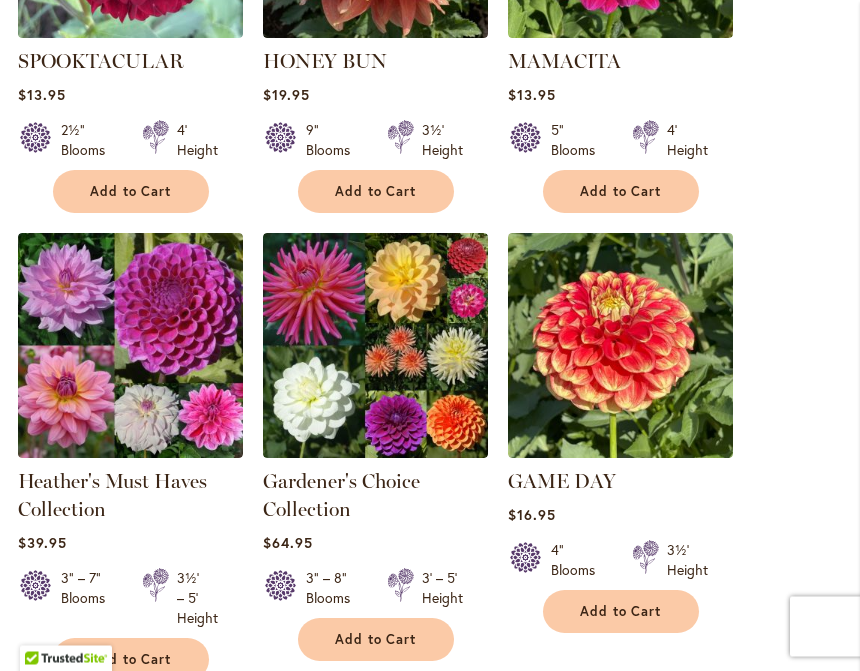 scroll, scrollTop: 1141, scrollLeft: 0, axis: vertical 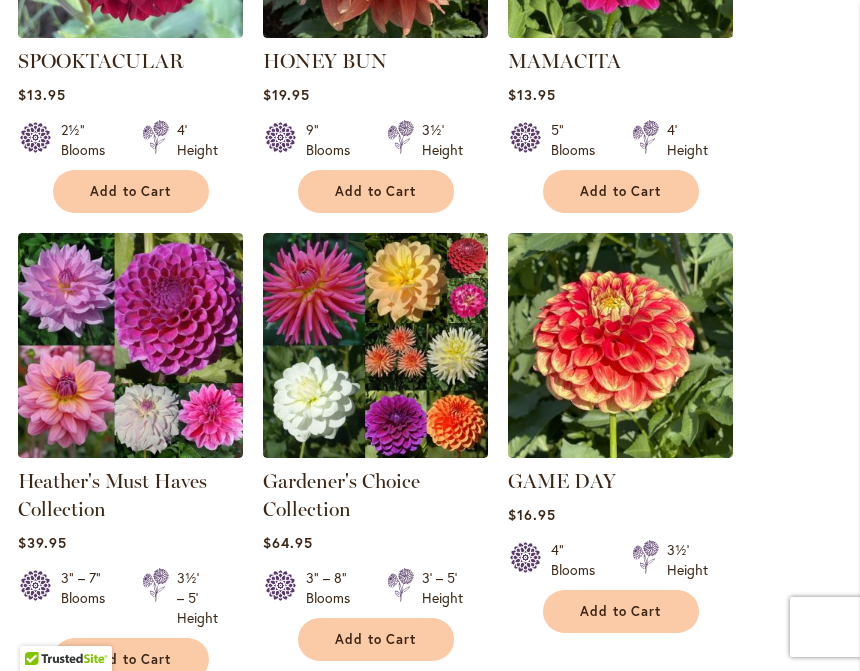 click at bounding box center [130, 345] 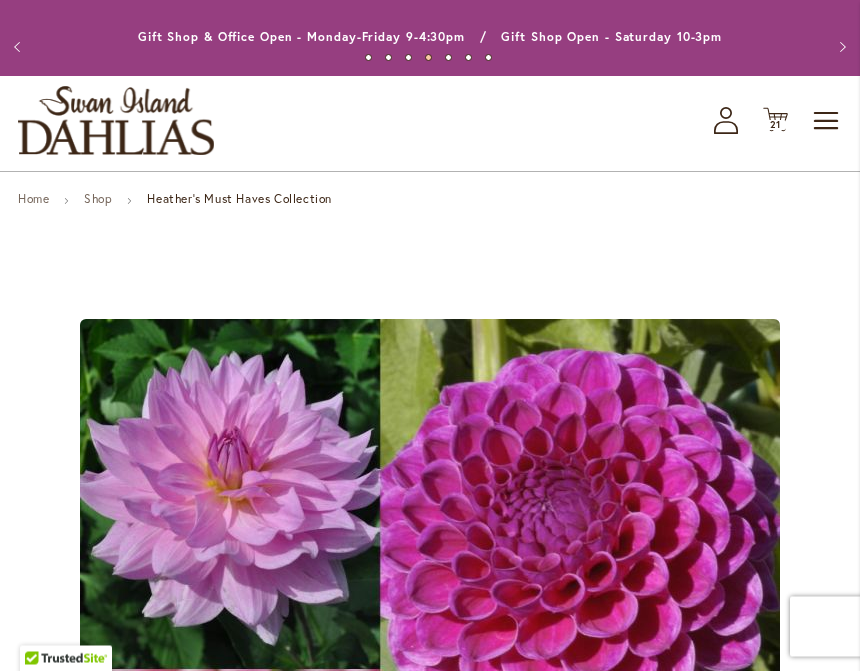 scroll, scrollTop: 0, scrollLeft: 0, axis: both 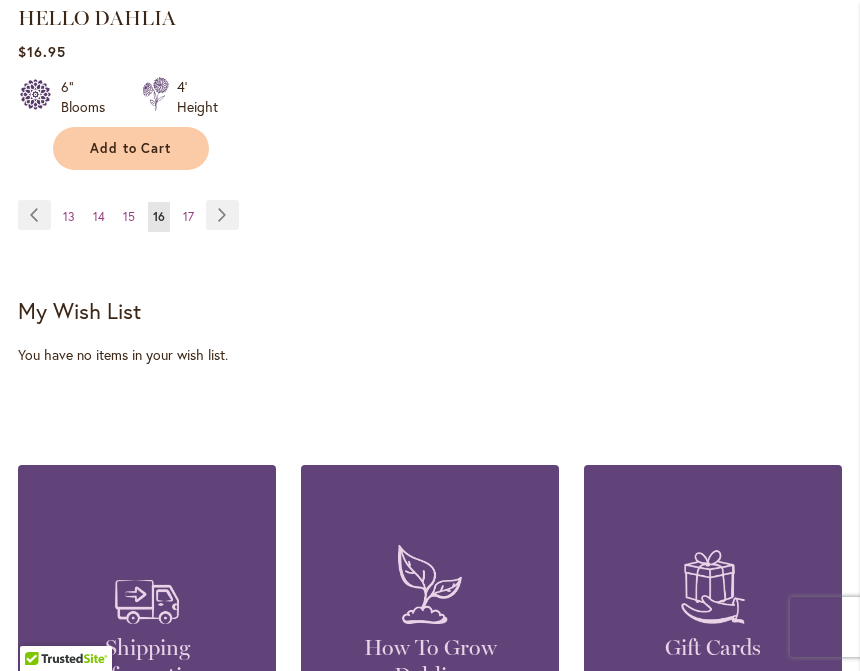 click on "Page
Next" at bounding box center [222, 215] 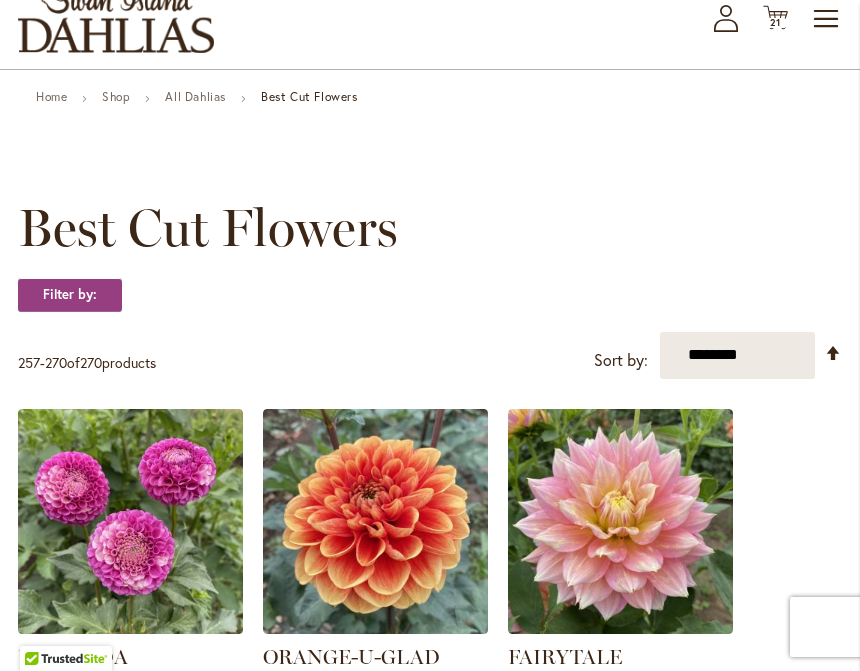scroll, scrollTop: 124, scrollLeft: 0, axis: vertical 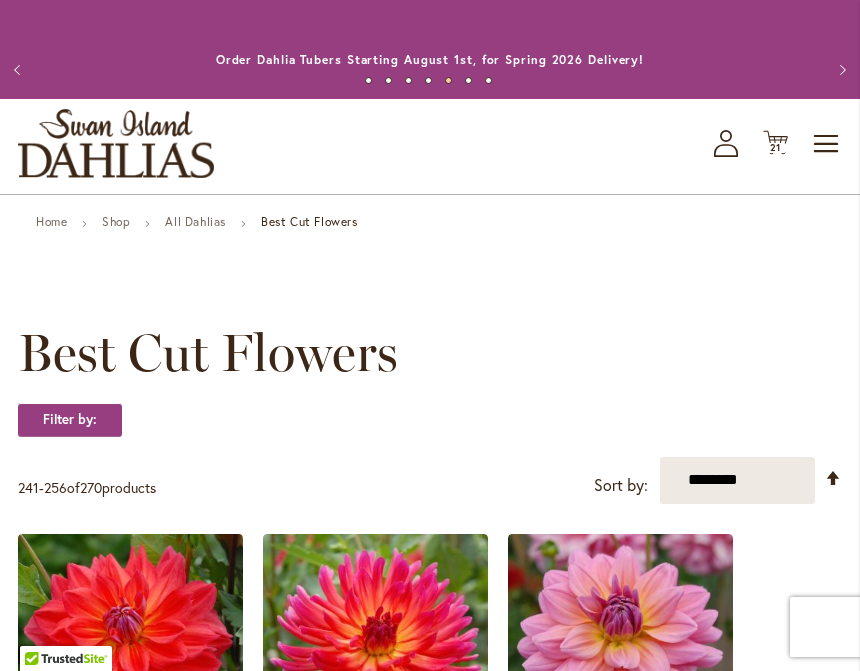 click on "Cart
.cls-1 {
fill: #231f20;
}" 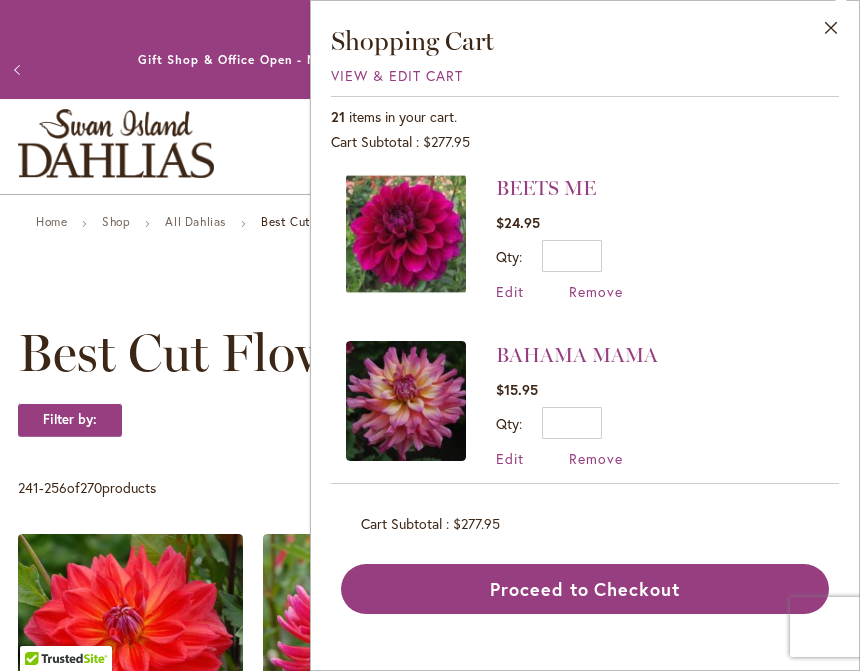 scroll, scrollTop: 2175, scrollLeft: 0, axis: vertical 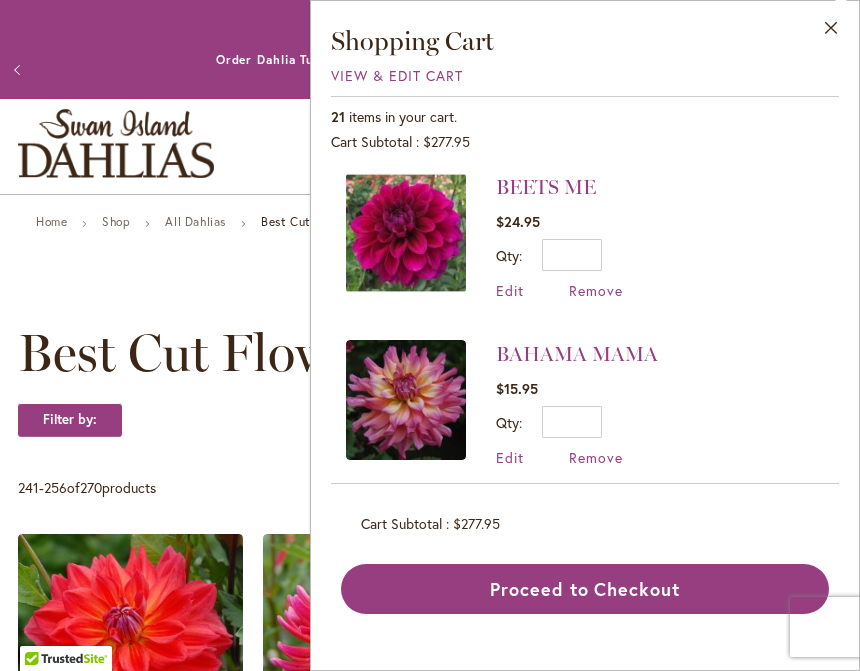 click on "Remove" at bounding box center [596, 457] 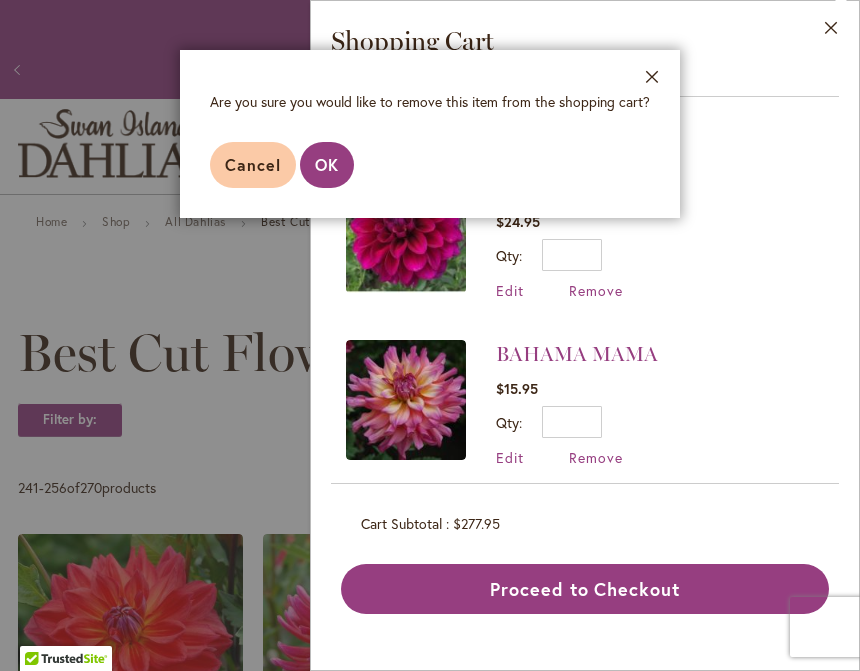 click on "OK" at bounding box center [327, 165] 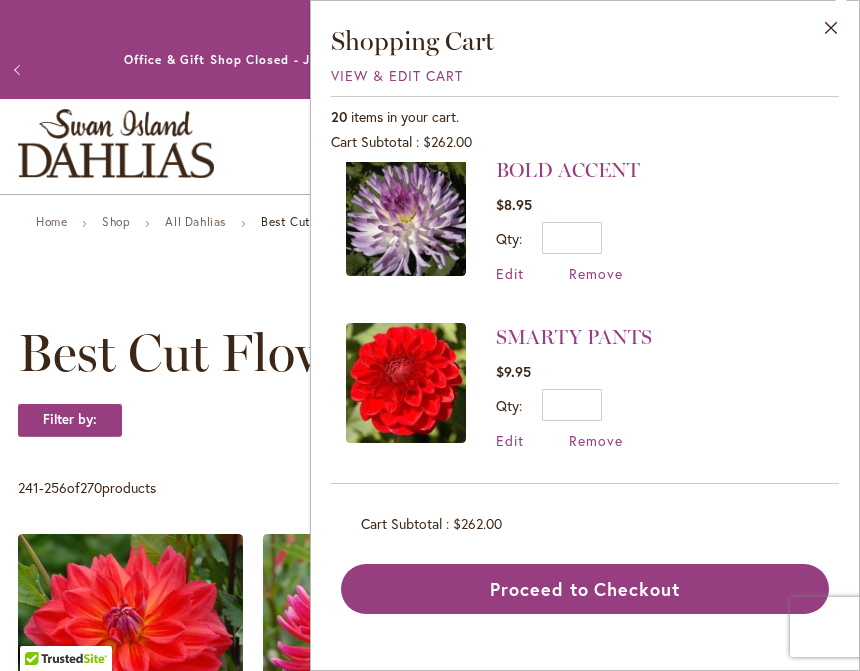 scroll, scrollTop: 885, scrollLeft: 0, axis: vertical 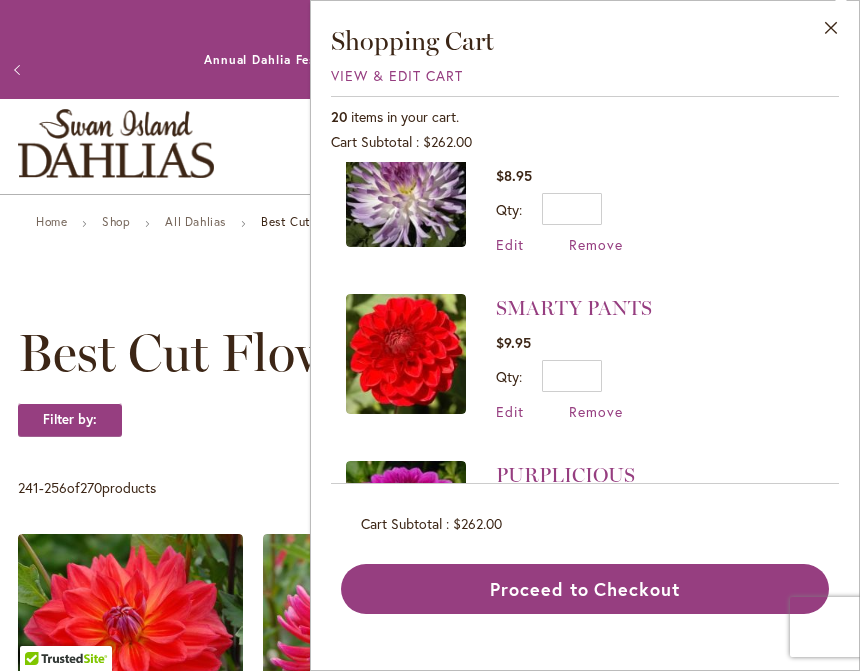 click on "Remove" at bounding box center [596, 411] 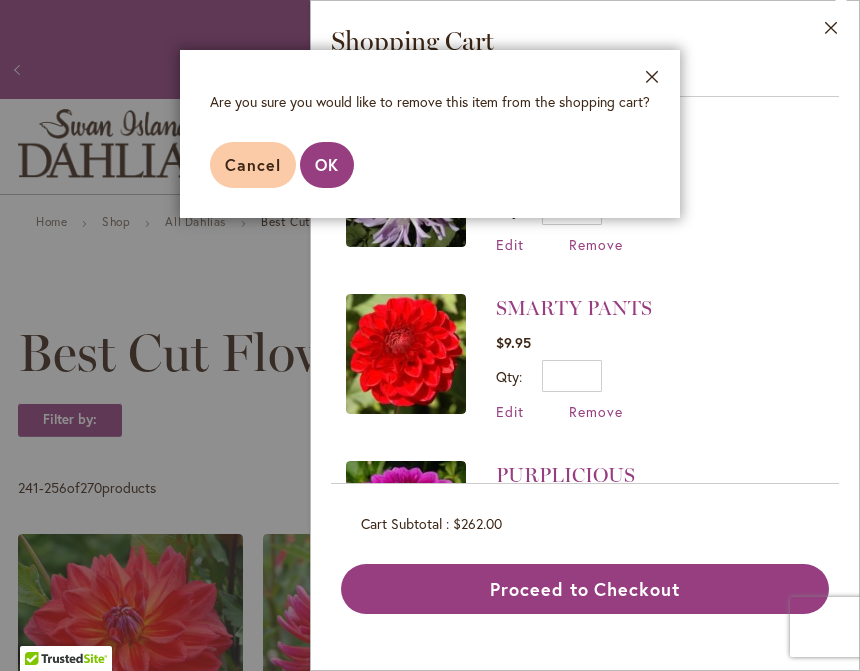 click on "OK" at bounding box center [327, 164] 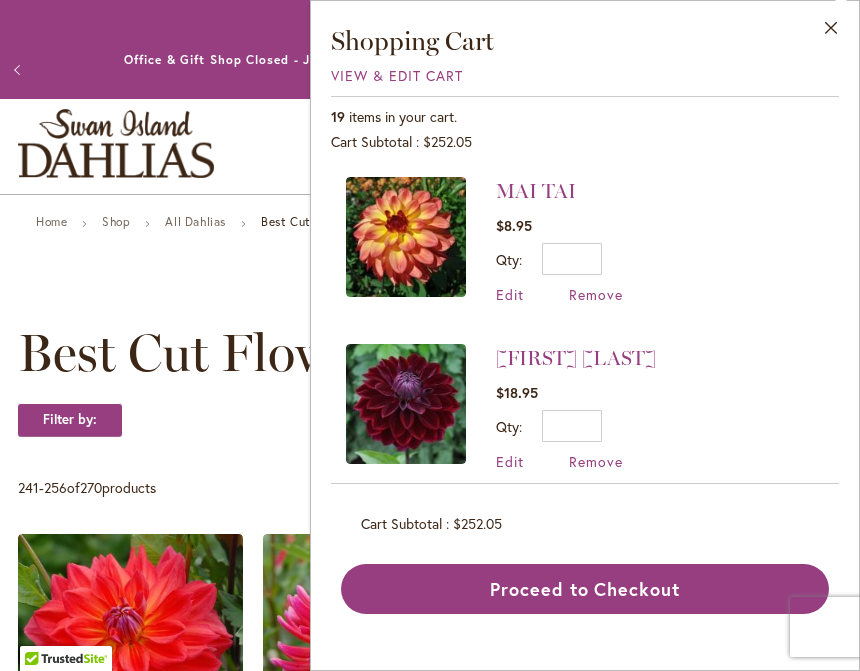 scroll, scrollTop: 0, scrollLeft: 0, axis: both 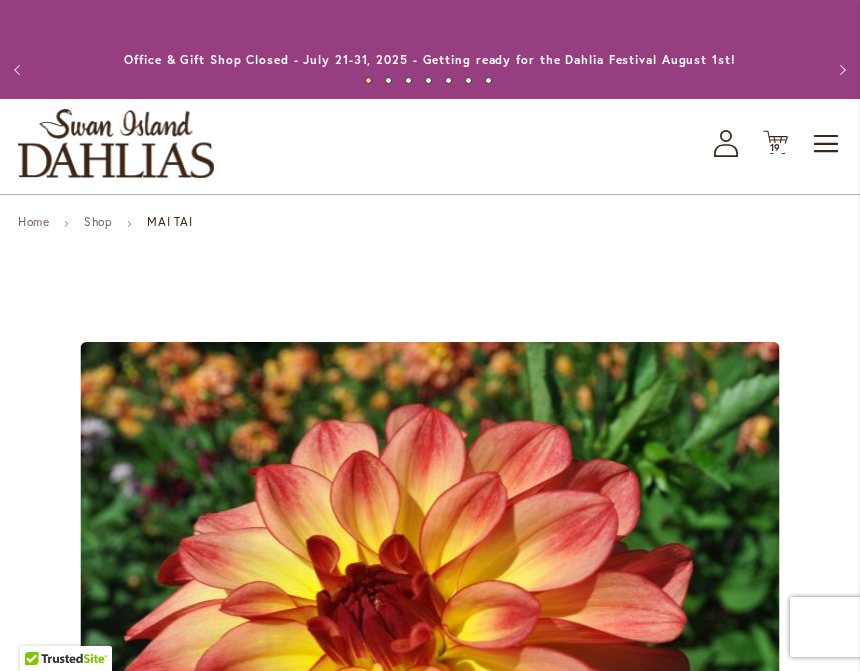 click on "Cart
.cls-1 {
fill: #231f20;
}" 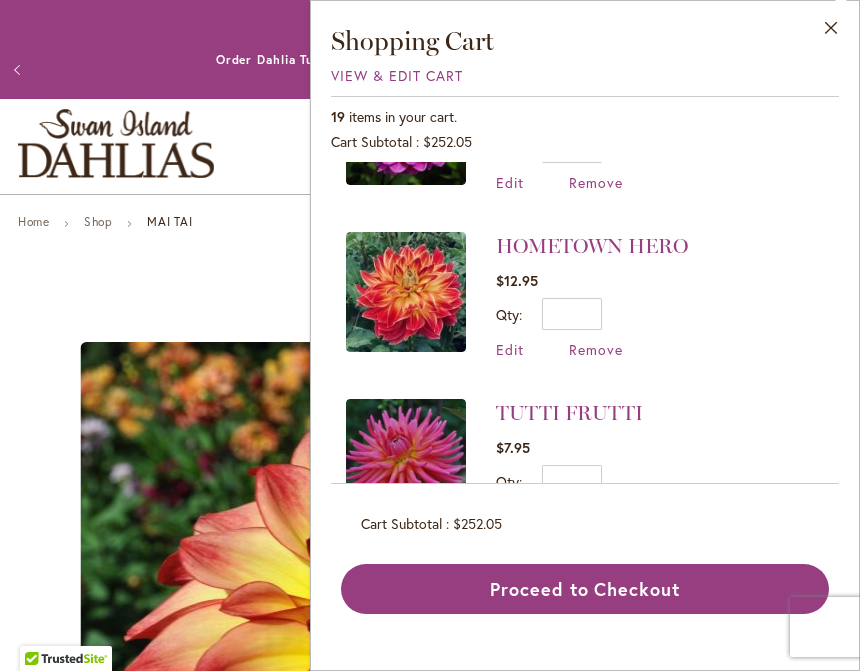 scroll, scrollTop: 1117, scrollLeft: 0, axis: vertical 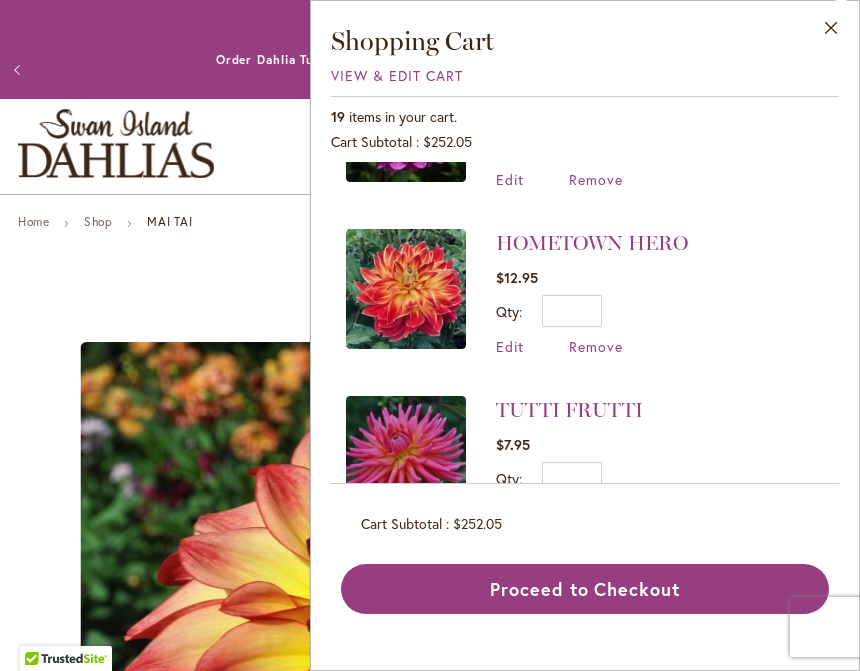click on "Remove" at bounding box center [596, 346] 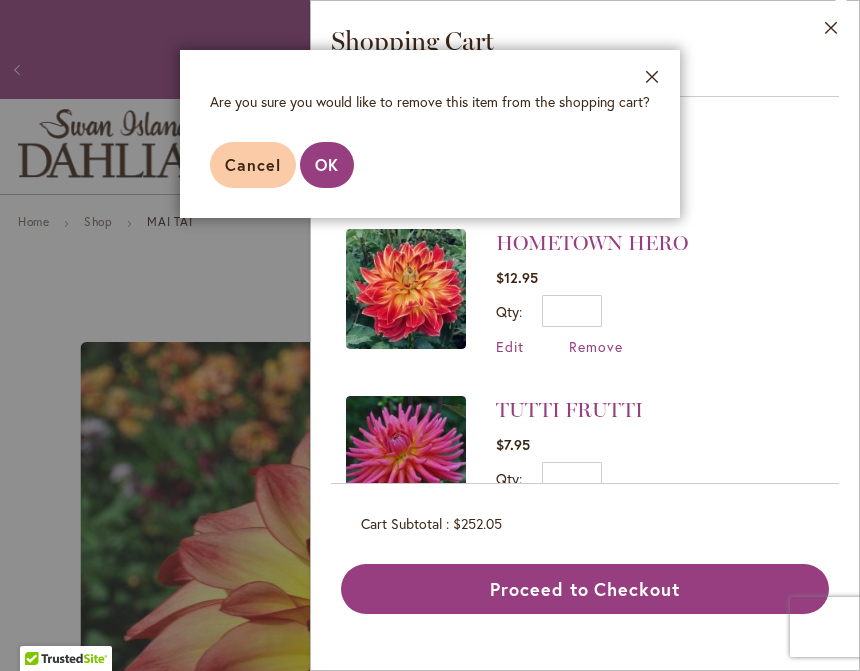 click on "OK" at bounding box center [327, 165] 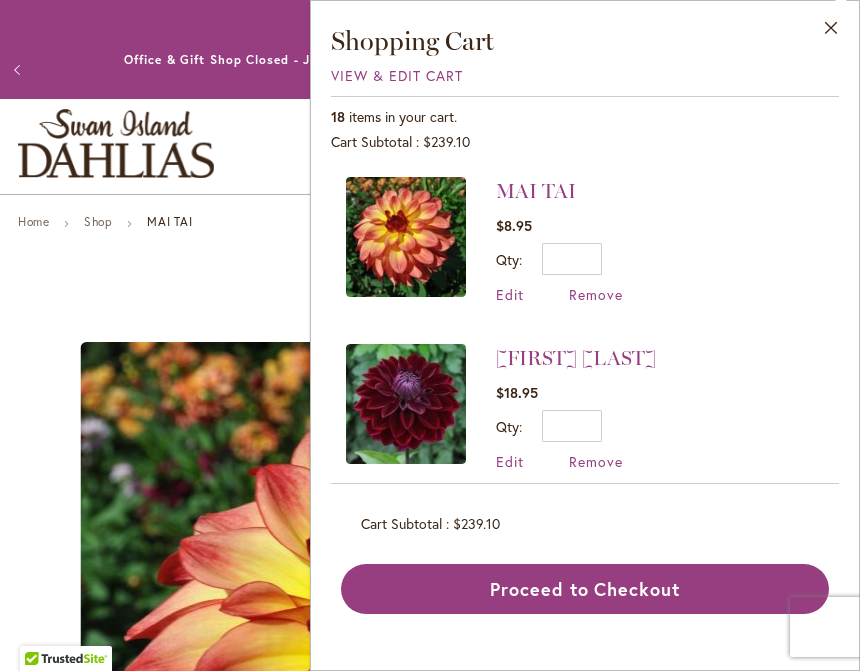 scroll, scrollTop: 0, scrollLeft: 0, axis: both 